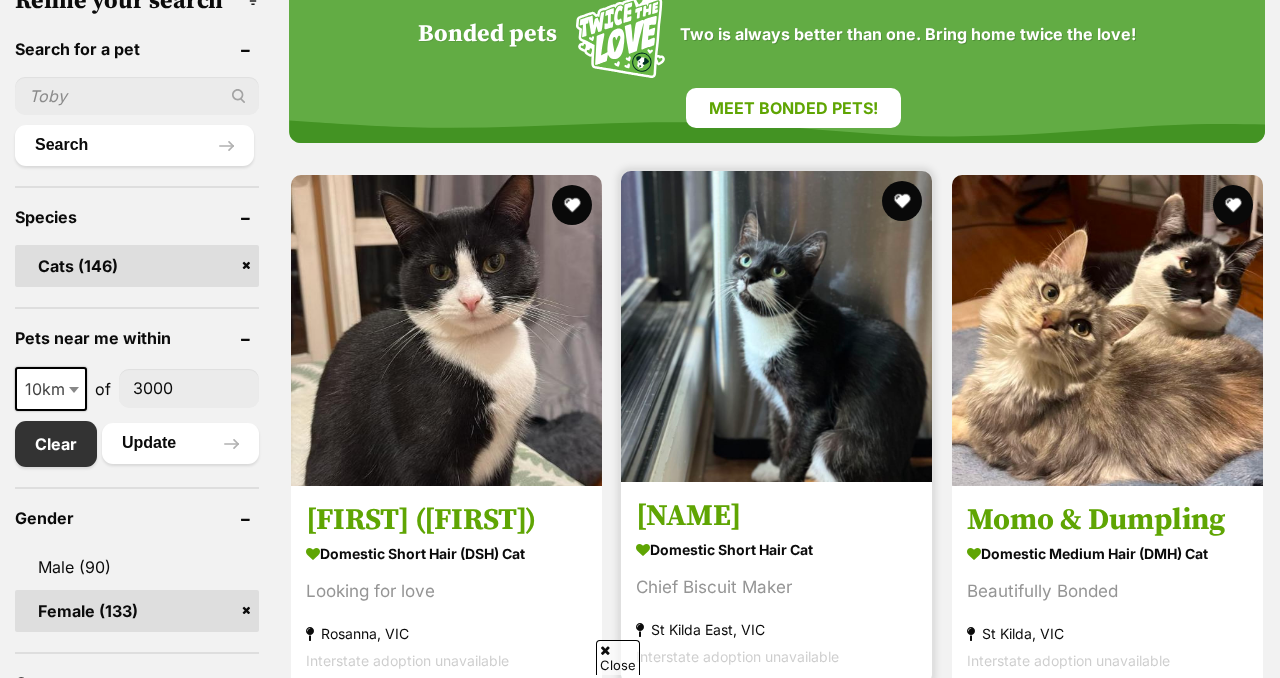 scroll, scrollTop: 0, scrollLeft: 0, axis: both 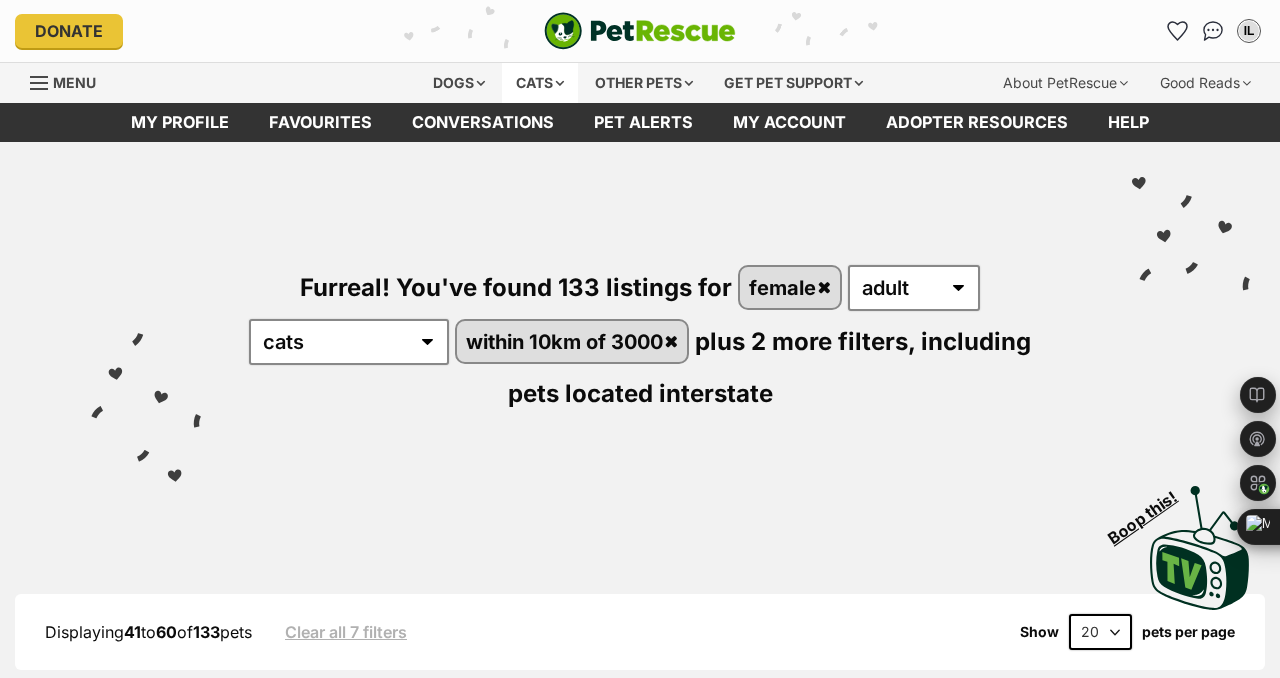click on "Cats" at bounding box center (540, 83) 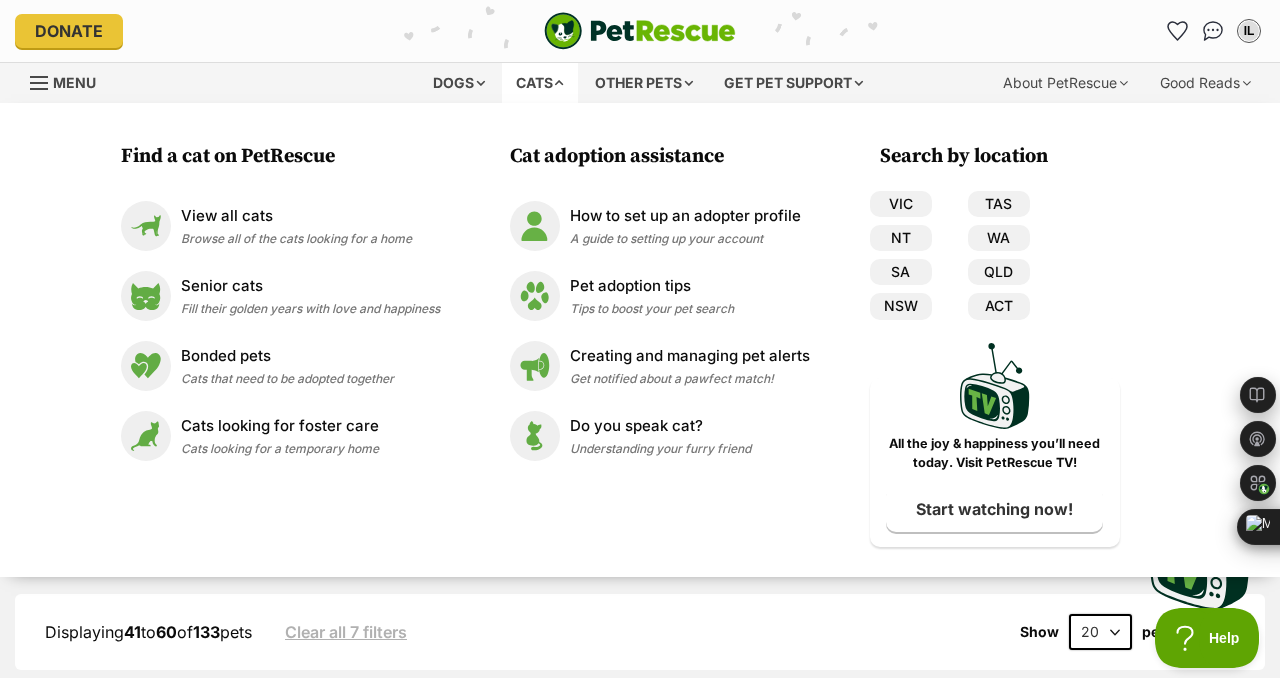 scroll, scrollTop: 0, scrollLeft: 0, axis: both 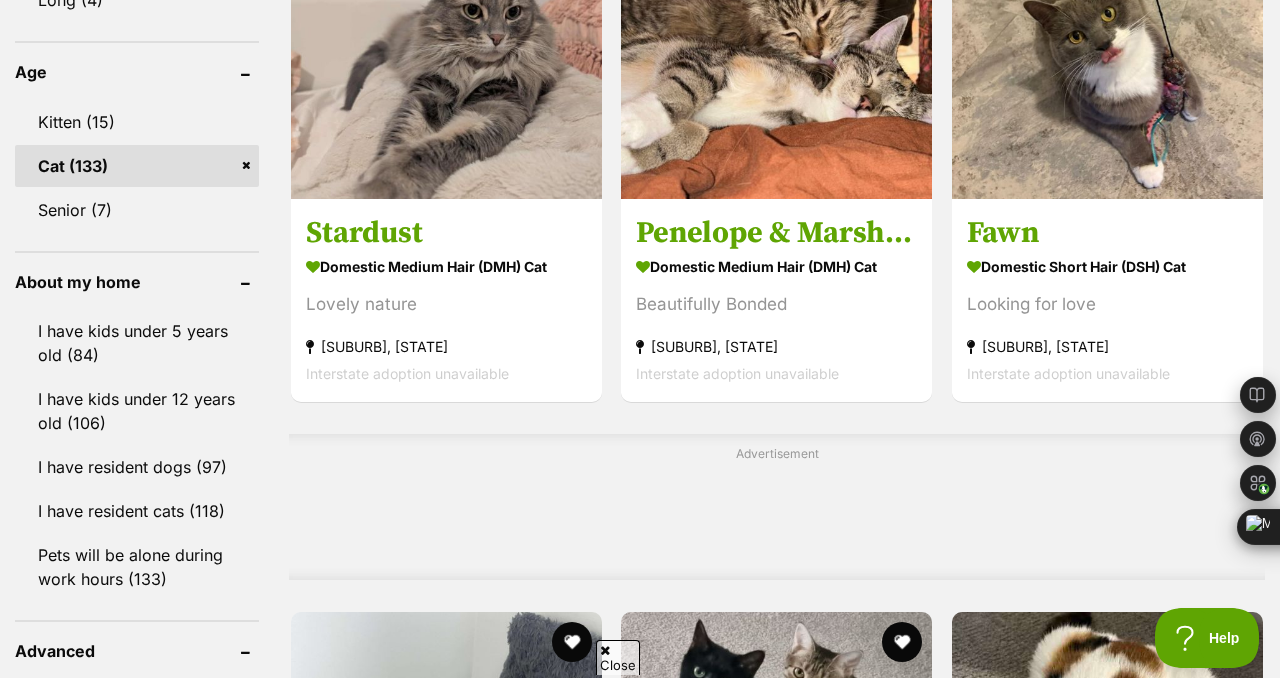 click on "Cat (133)" at bounding box center (137, 166) 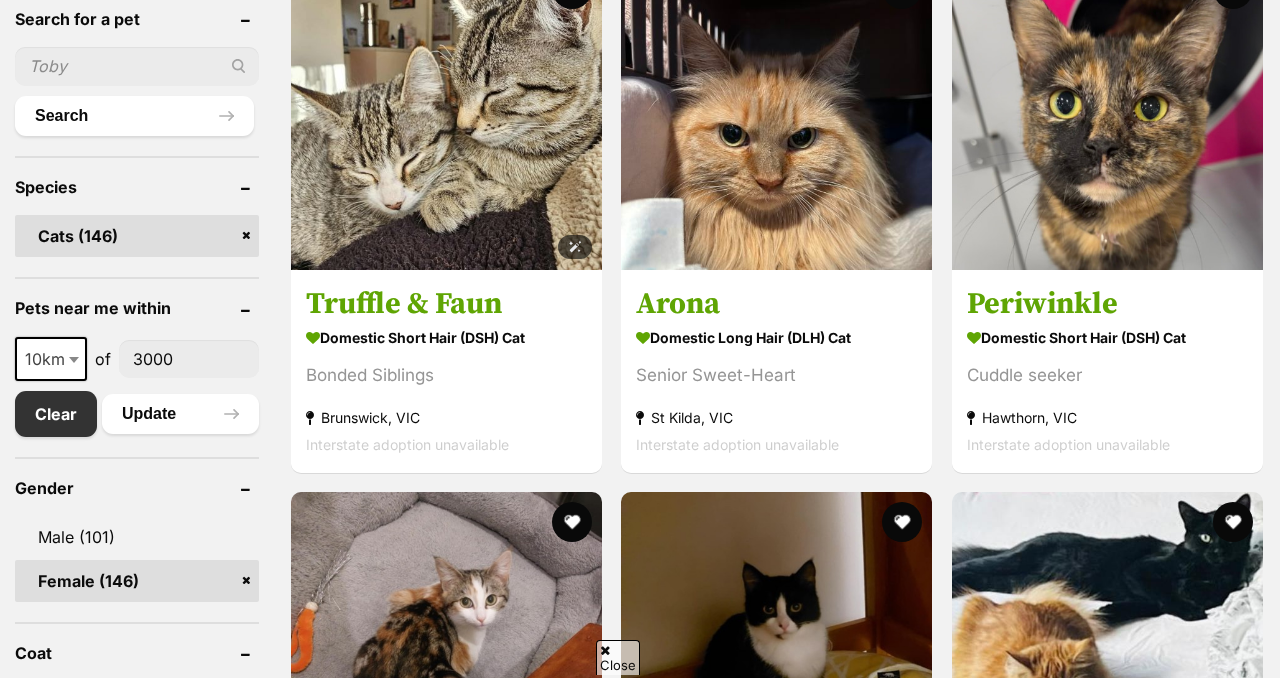 scroll, scrollTop: 735, scrollLeft: 0, axis: vertical 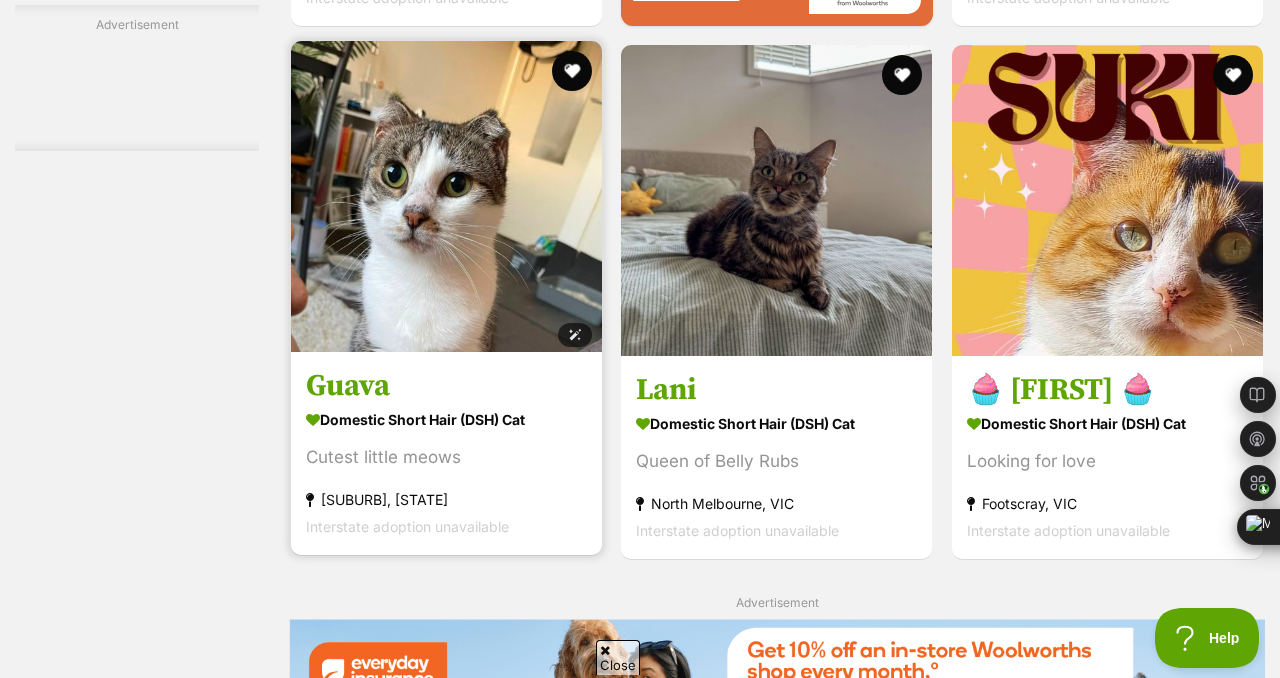 click at bounding box center (446, 196) 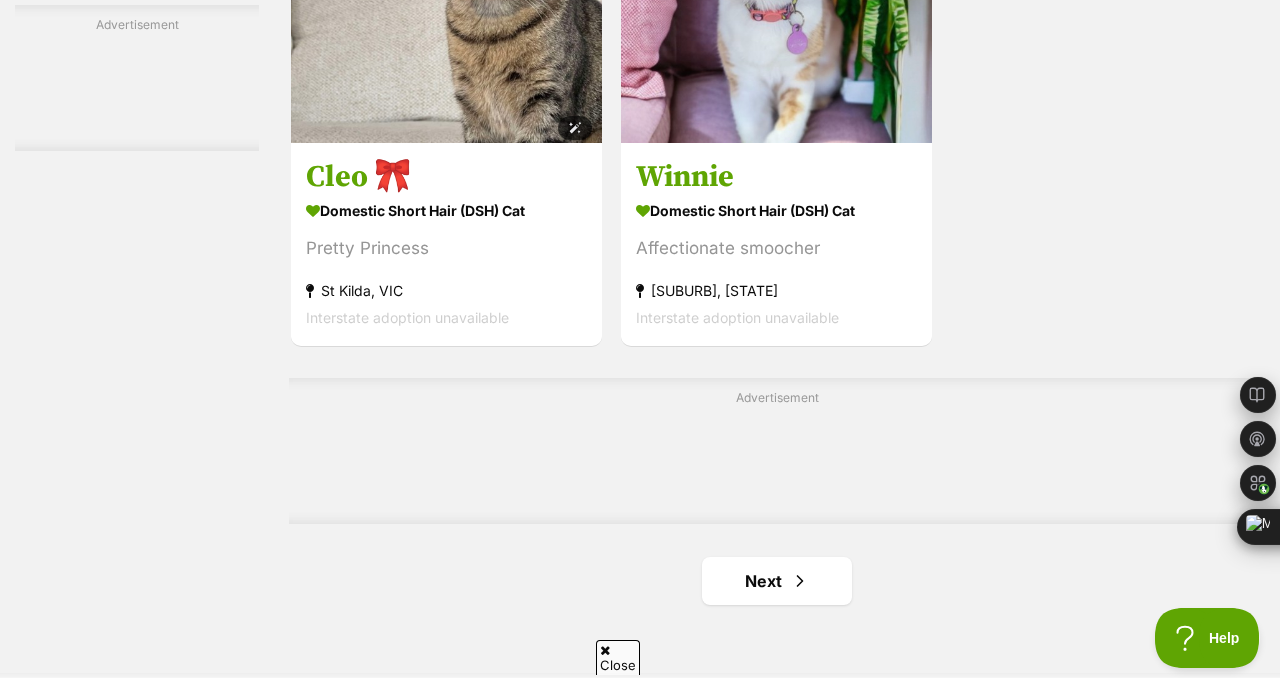 scroll, scrollTop: 4457, scrollLeft: 0, axis: vertical 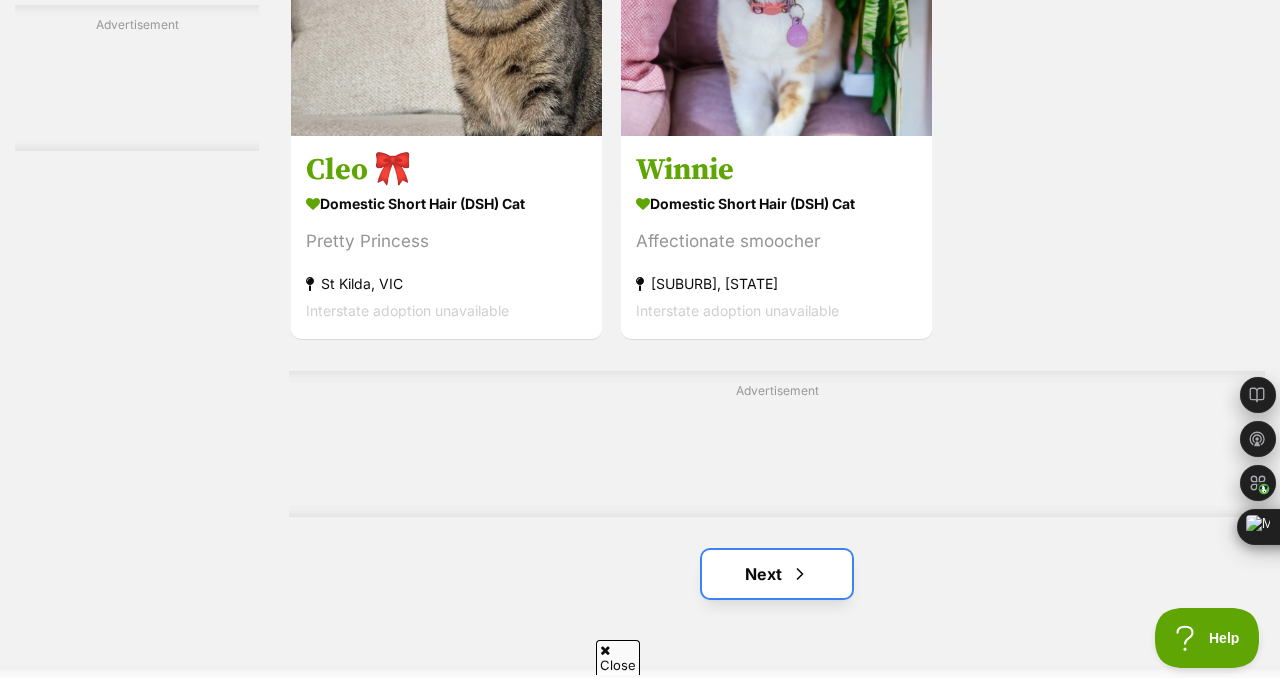 click on "Next" at bounding box center (777, 574) 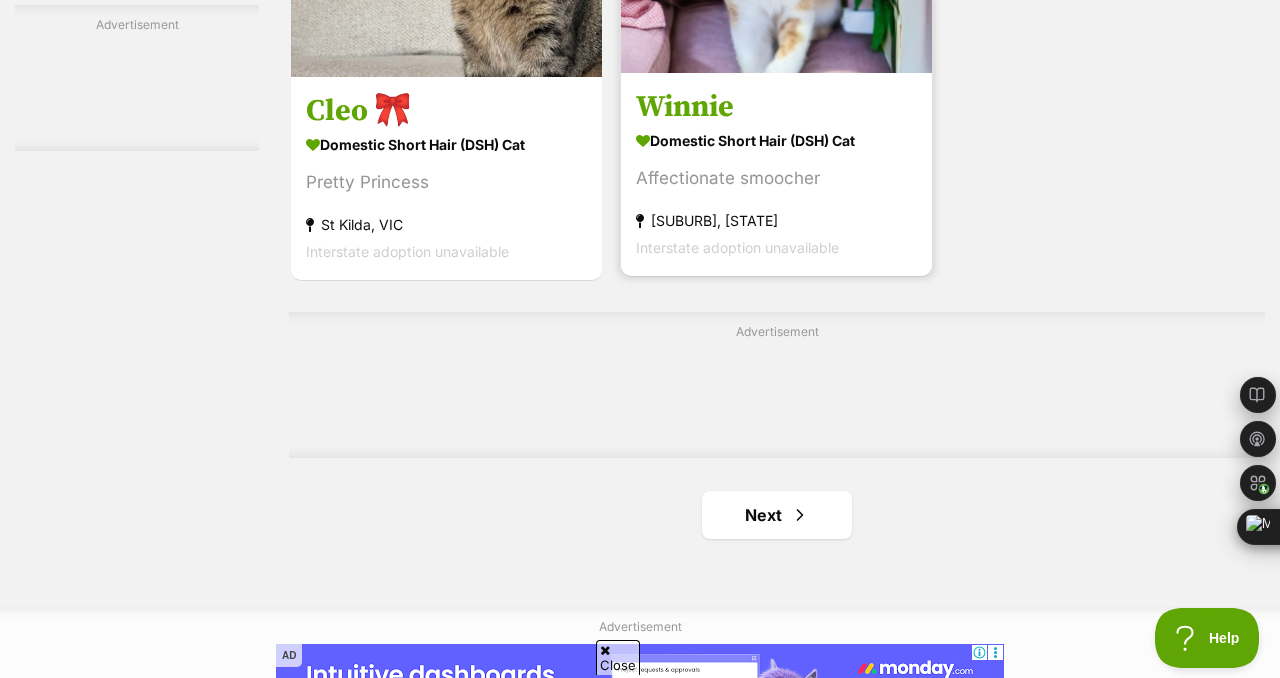 scroll, scrollTop: 4564, scrollLeft: 0, axis: vertical 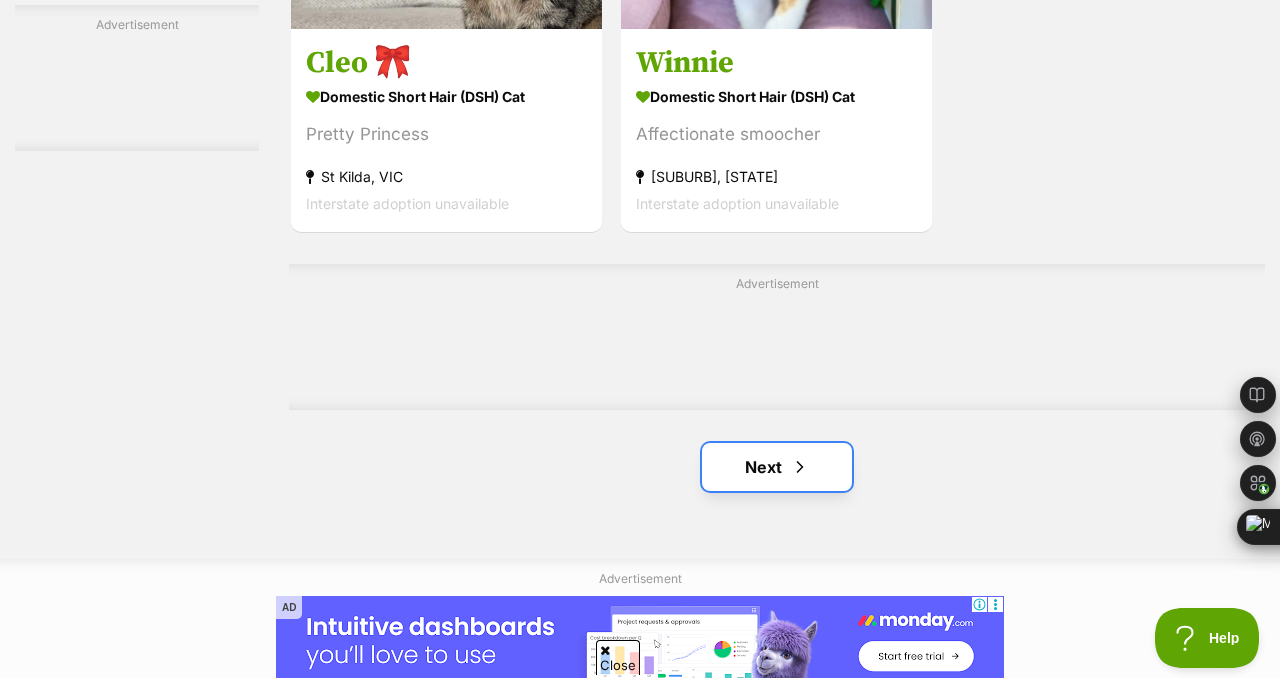 click on "Next" at bounding box center (777, 467) 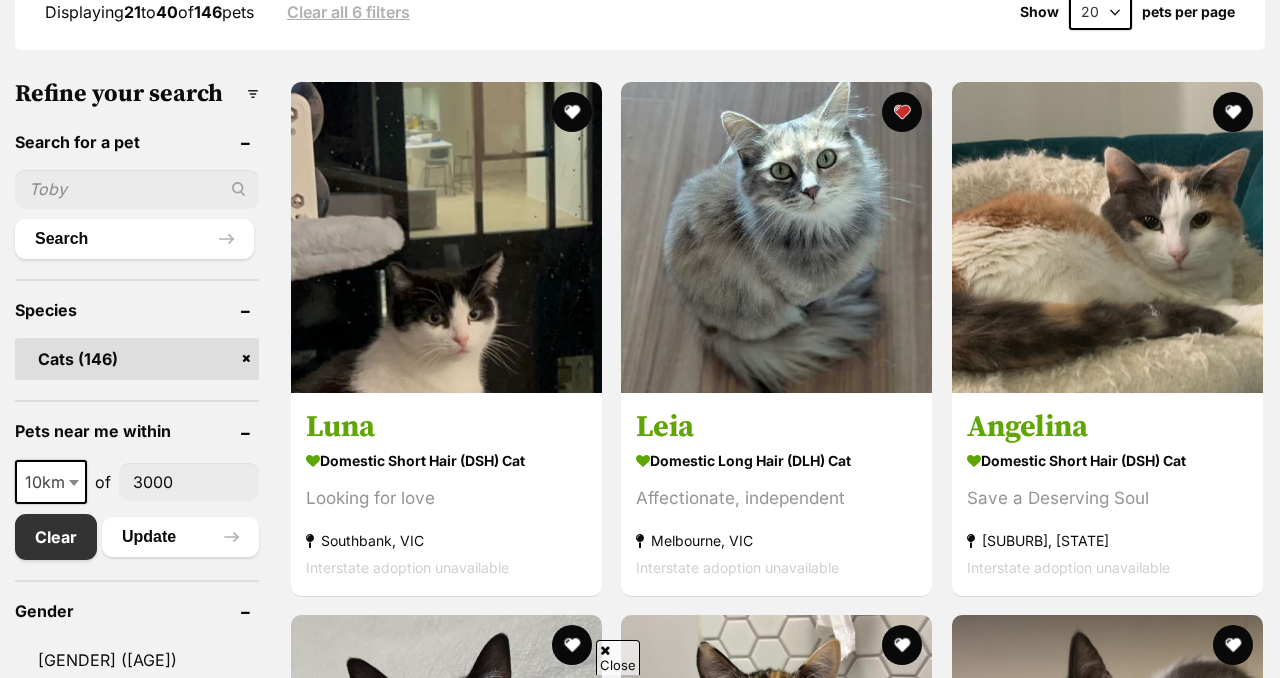 scroll, scrollTop: 619, scrollLeft: 0, axis: vertical 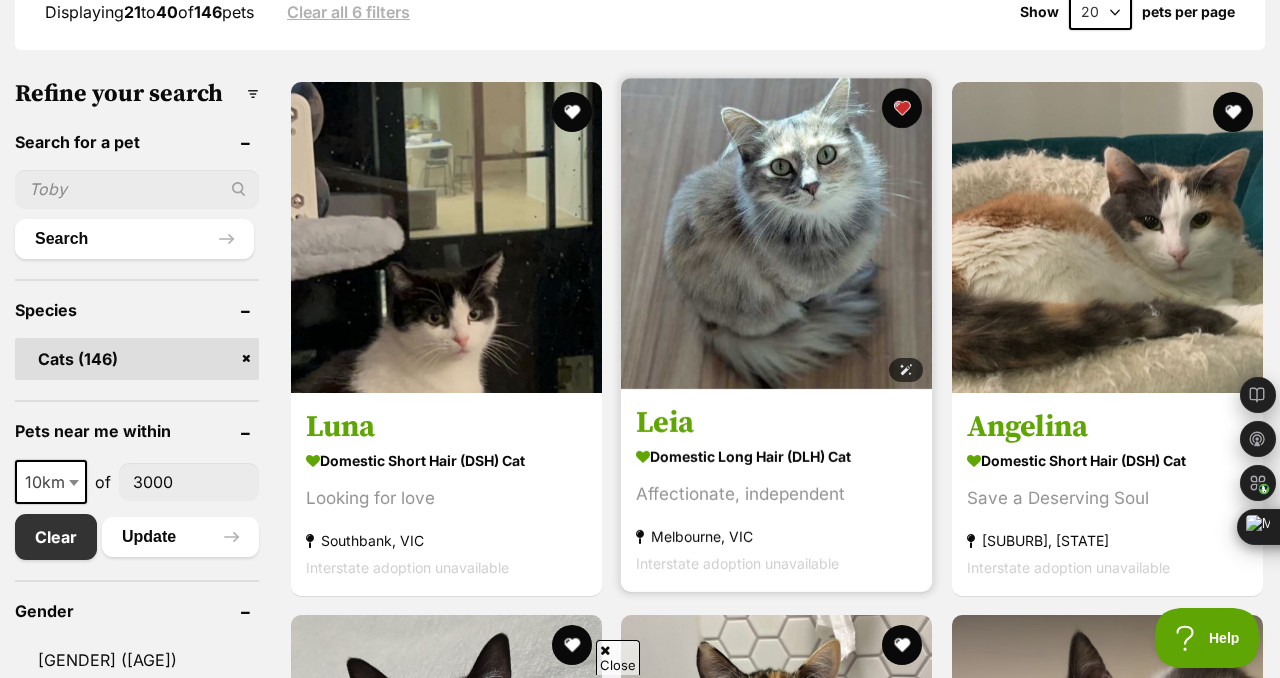 click at bounding box center [776, 233] 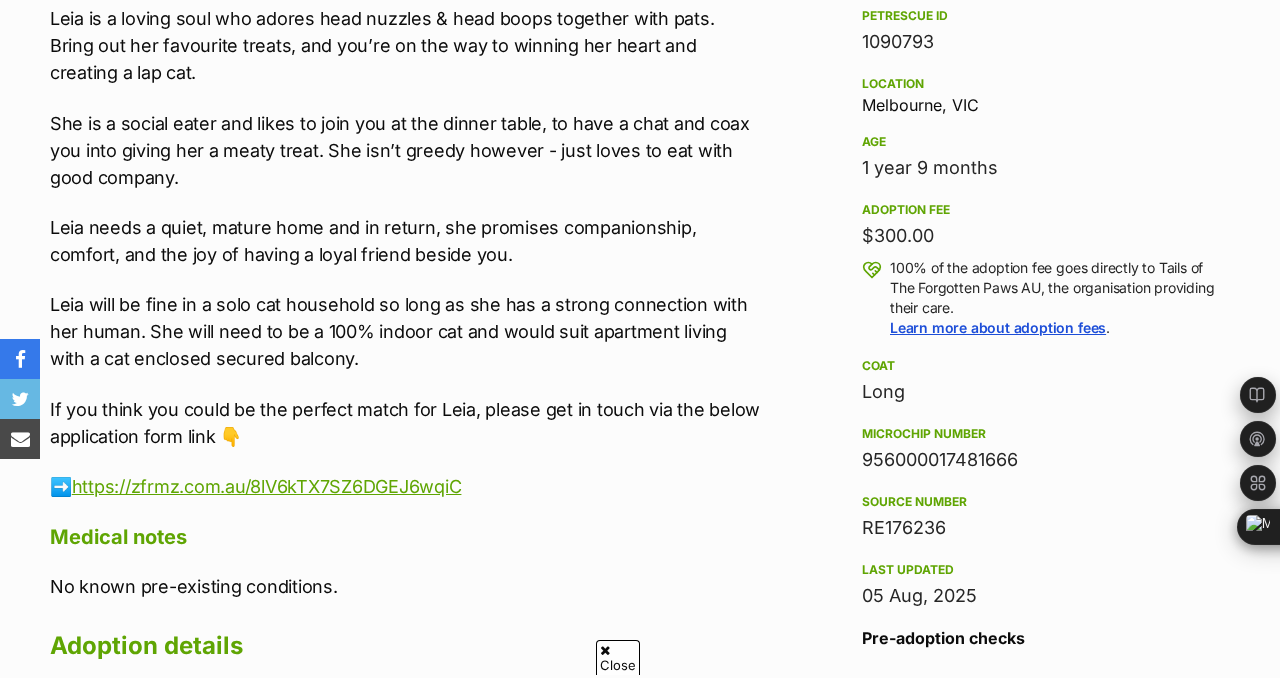 scroll, scrollTop: 1268, scrollLeft: 0, axis: vertical 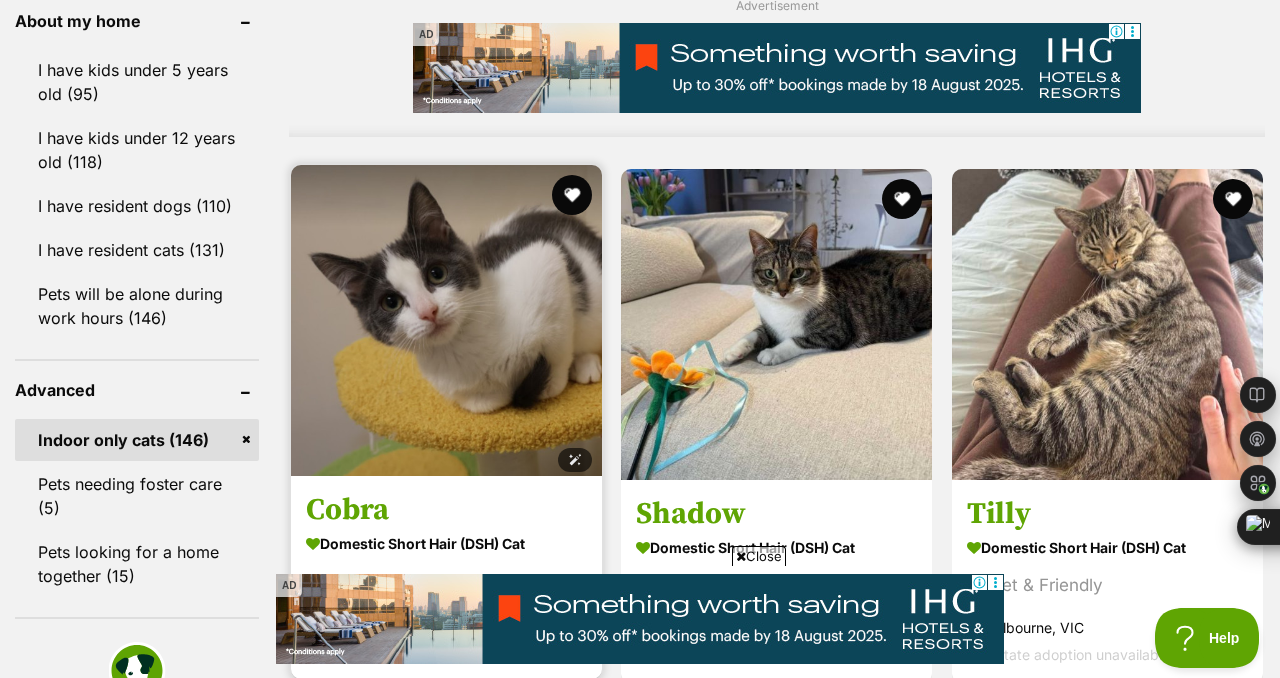 click at bounding box center [446, 320] 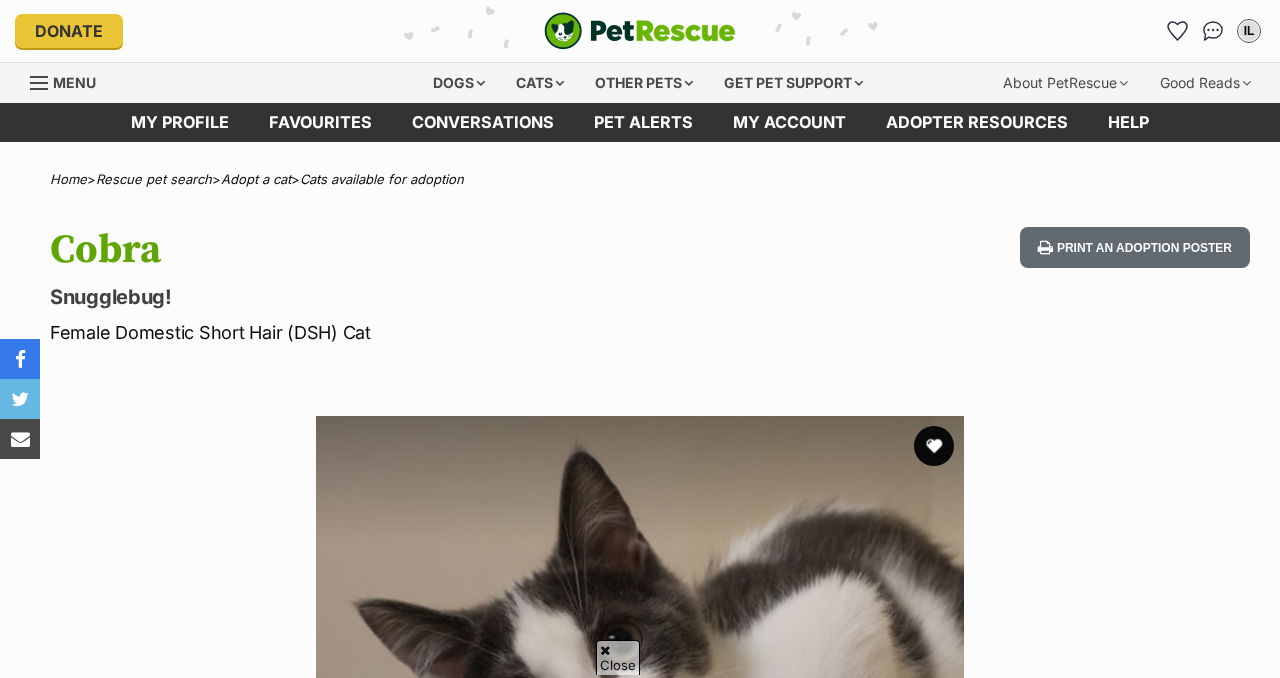scroll, scrollTop: 327, scrollLeft: 0, axis: vertical 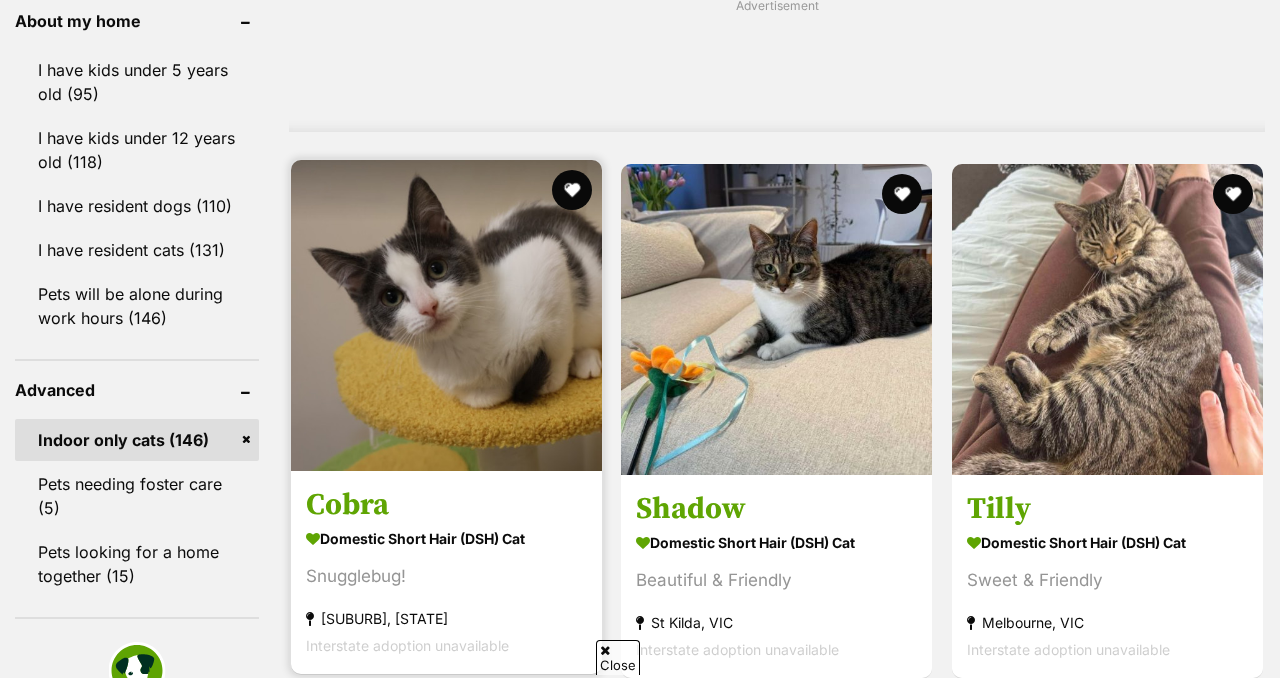 click at bounding box center (446, 315) 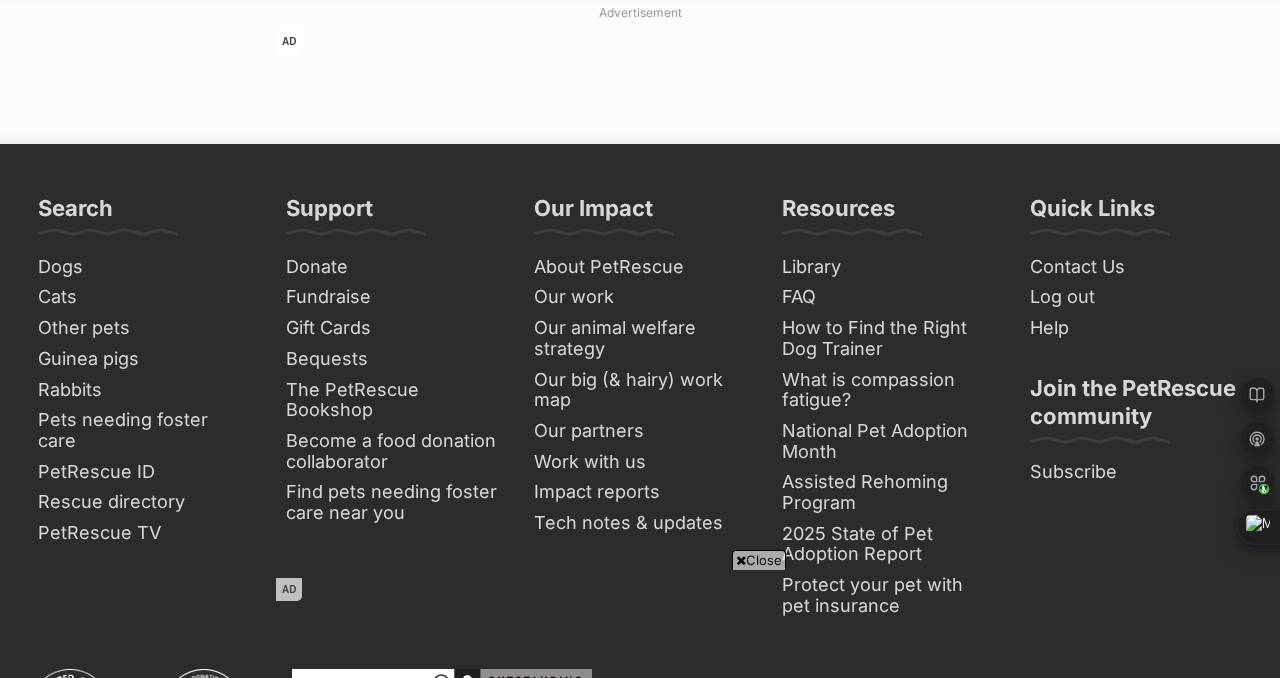 scroll, scrollTop: 5360, scrollLeft: 0, axis: vertical 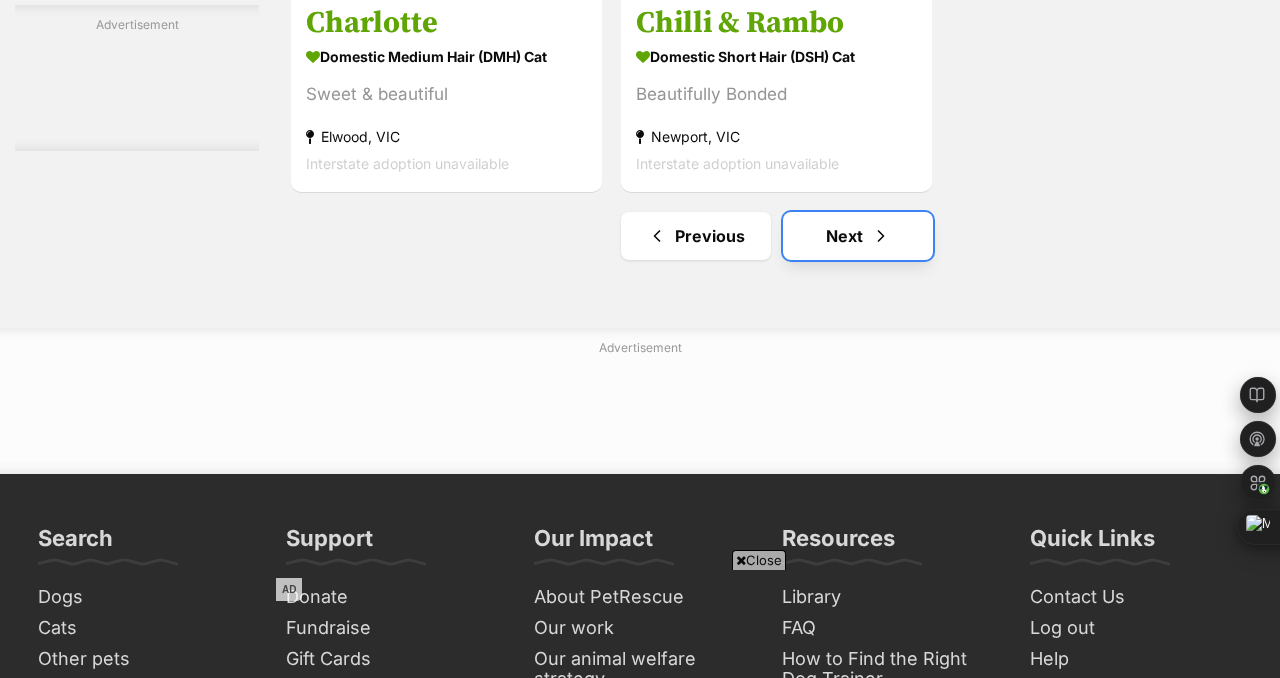 click on "Next" at bounding box center [858, 236] 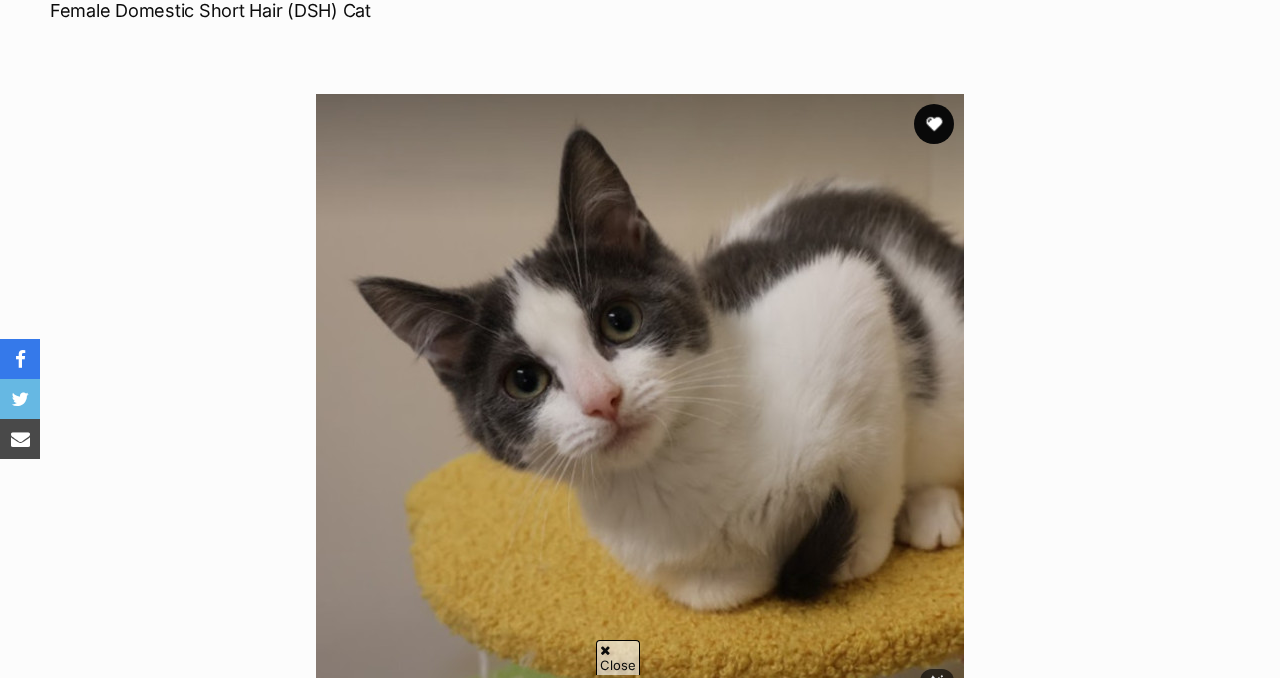 scroll, scrollTop: 359, scrollLeft: 0, axis: vertical 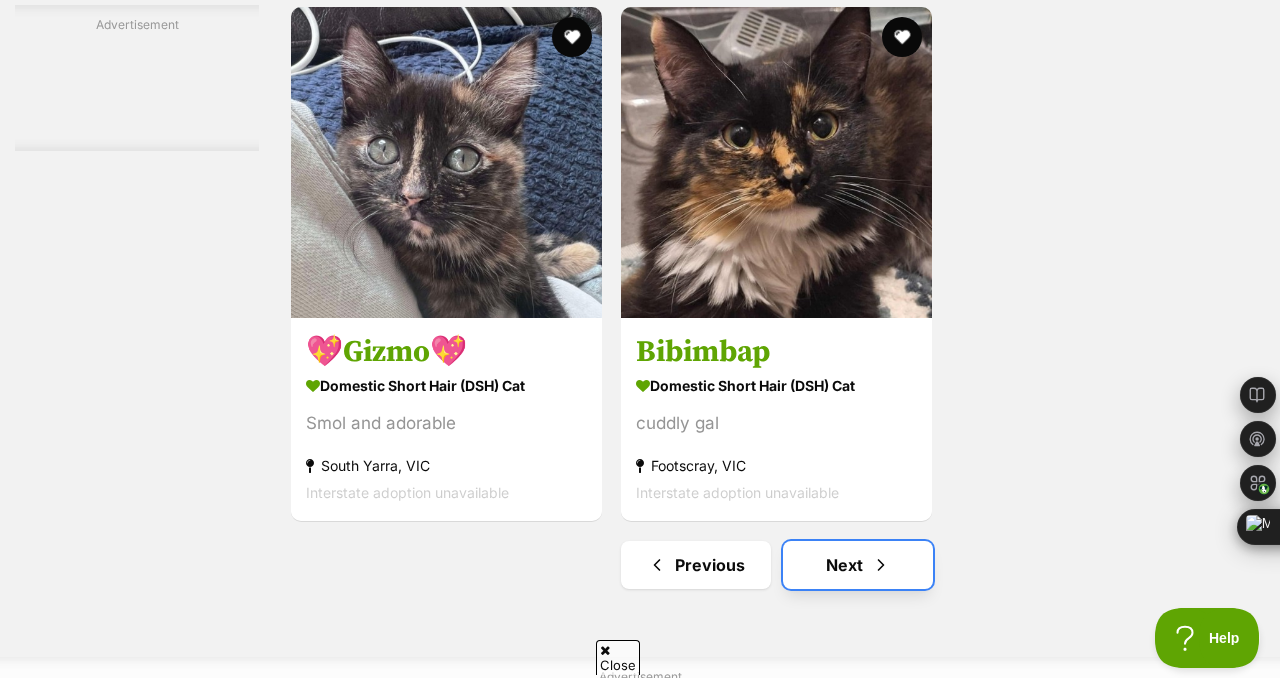 click on "Next" at bounding box center [858, 565] 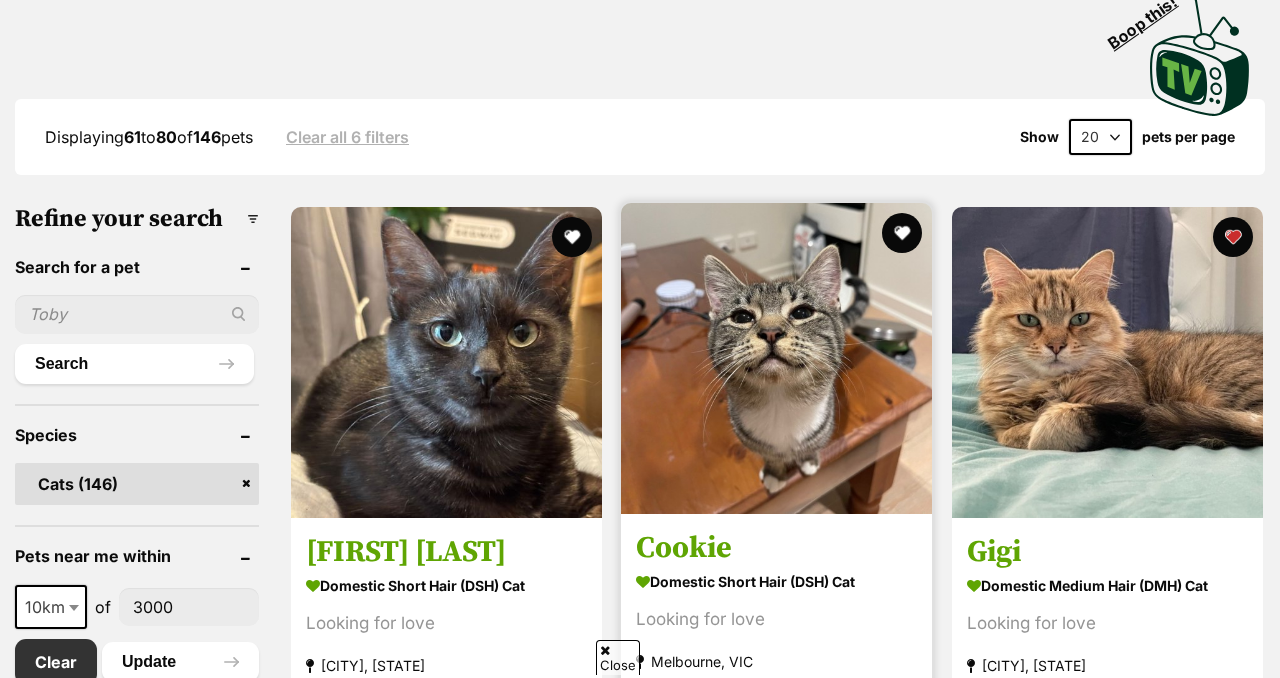 scroll, scrollTop: 494, scrollLeft: 0, axis: vertical 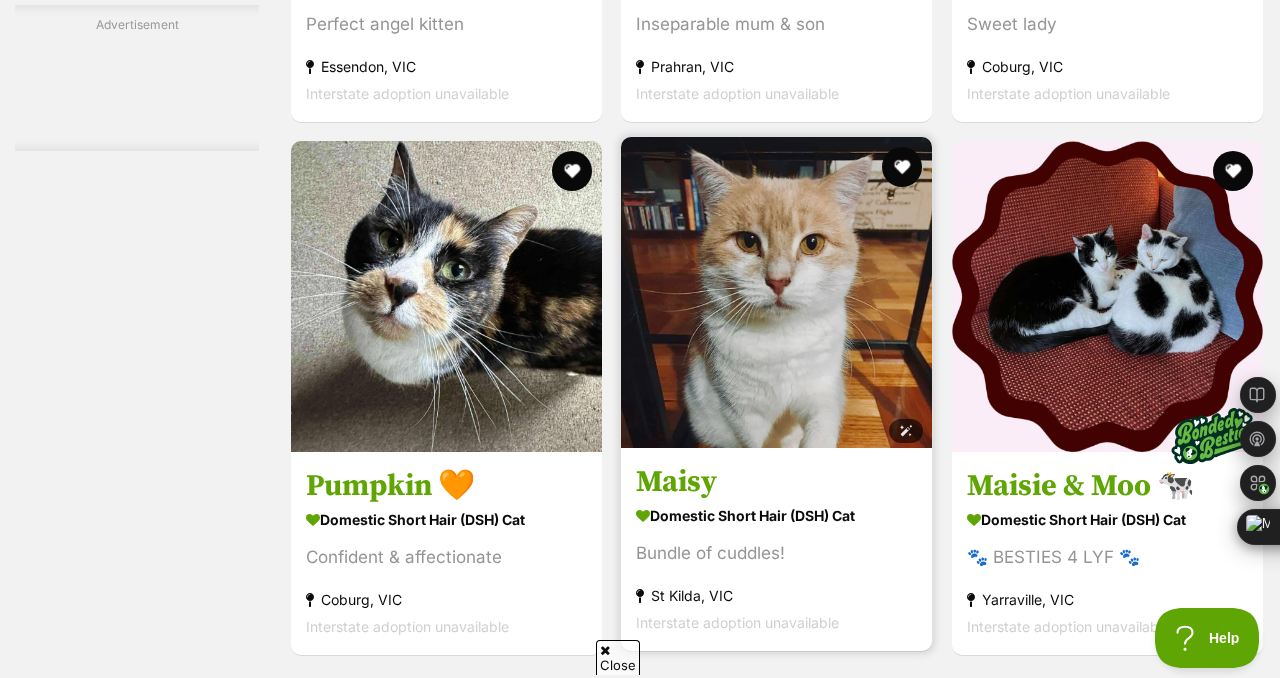 click at bounding box center (776, 292) 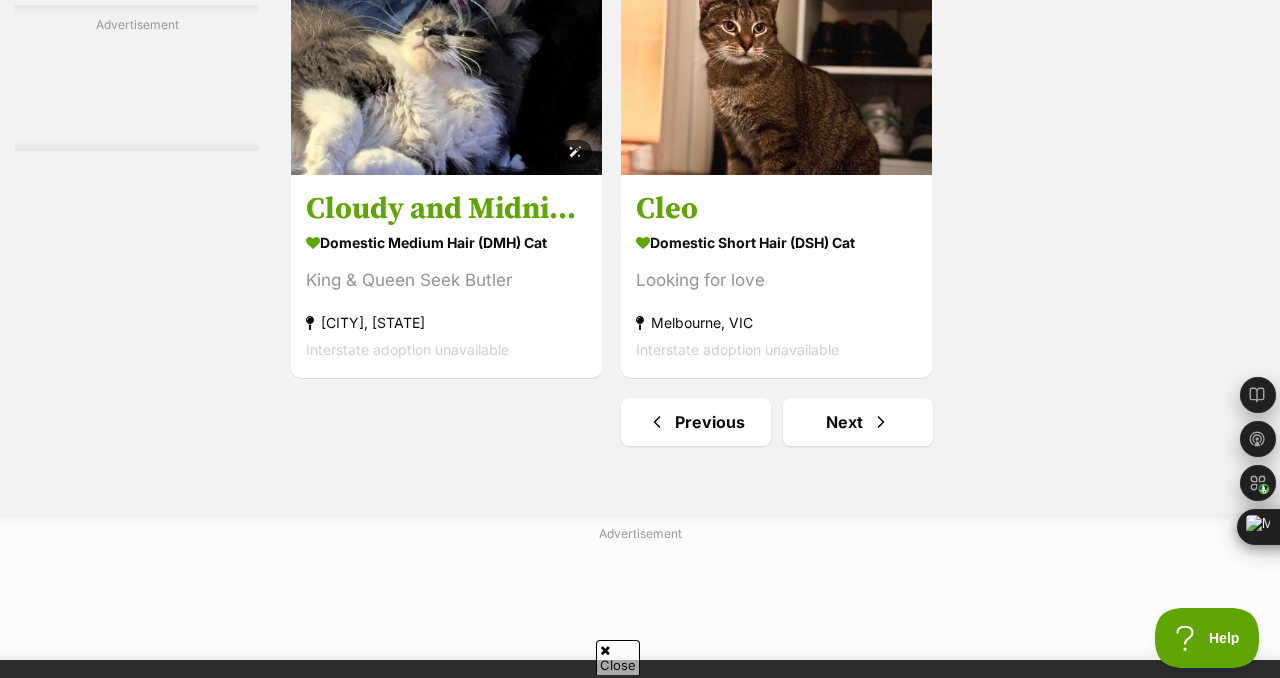 scroll, scrollTop: 4614, scrollLeft: 0, axis: vertical 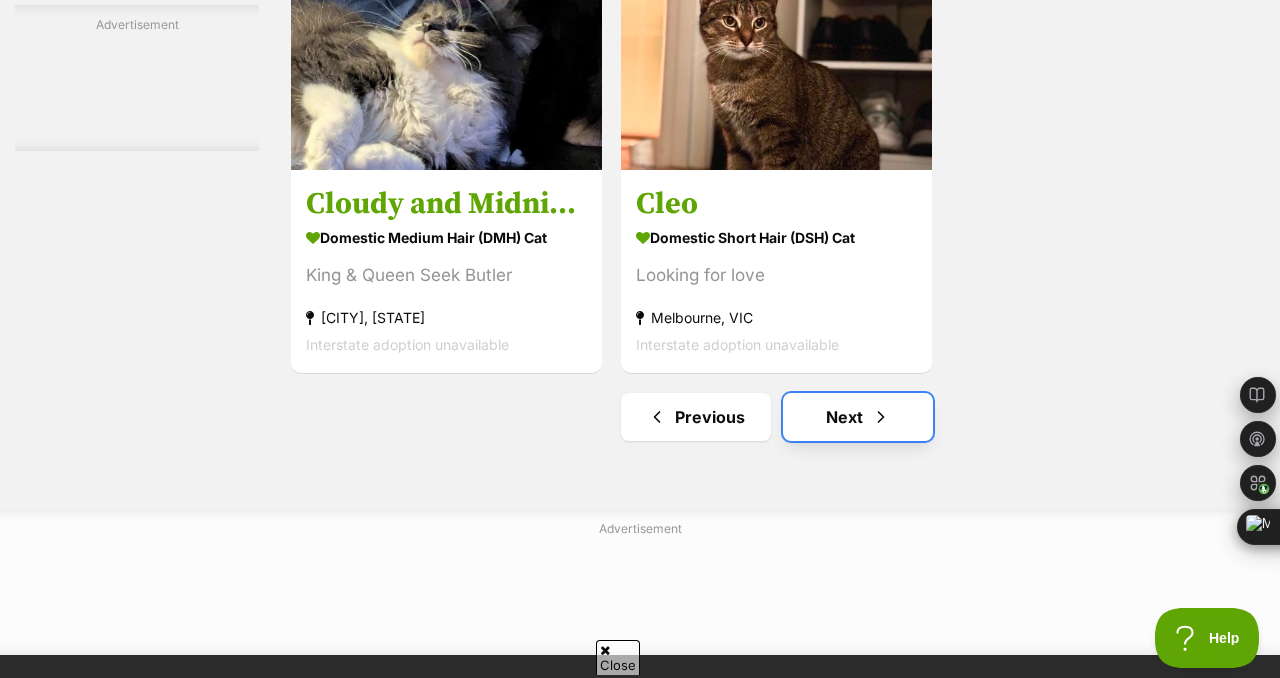 click on "Next" at bounding box center [858, 417] 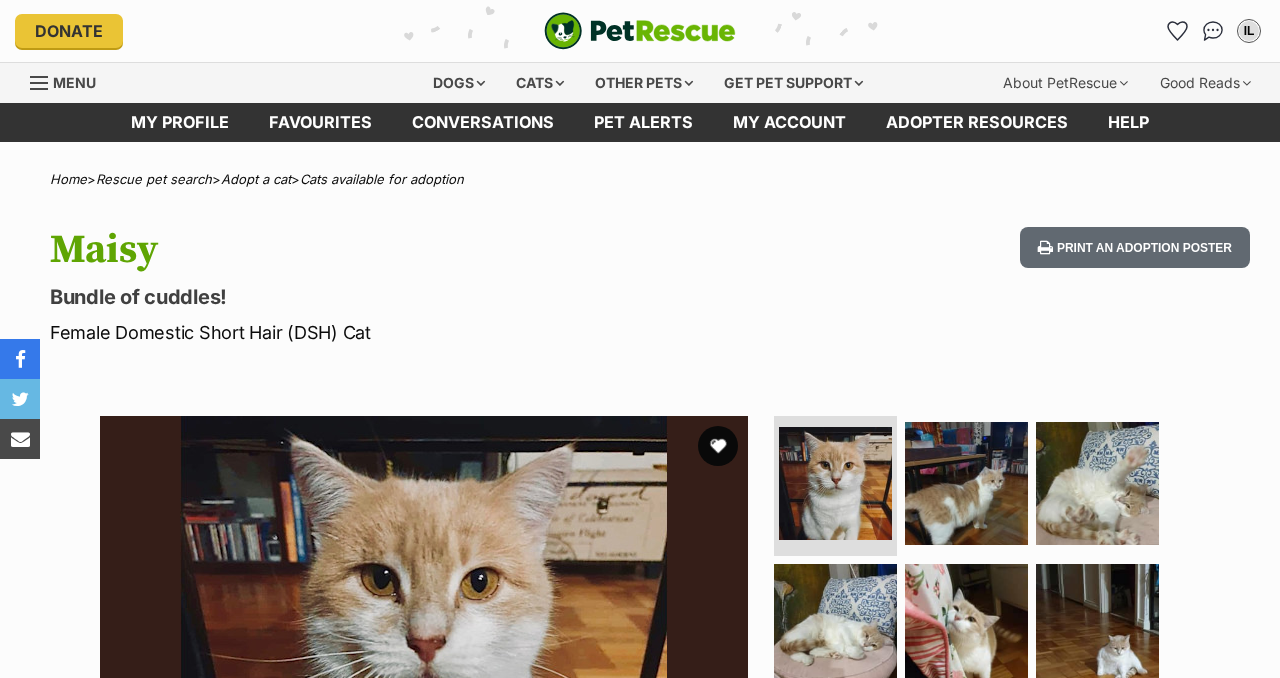 scroll, scrollTop: 0, scrollLeft: 0, axis: both 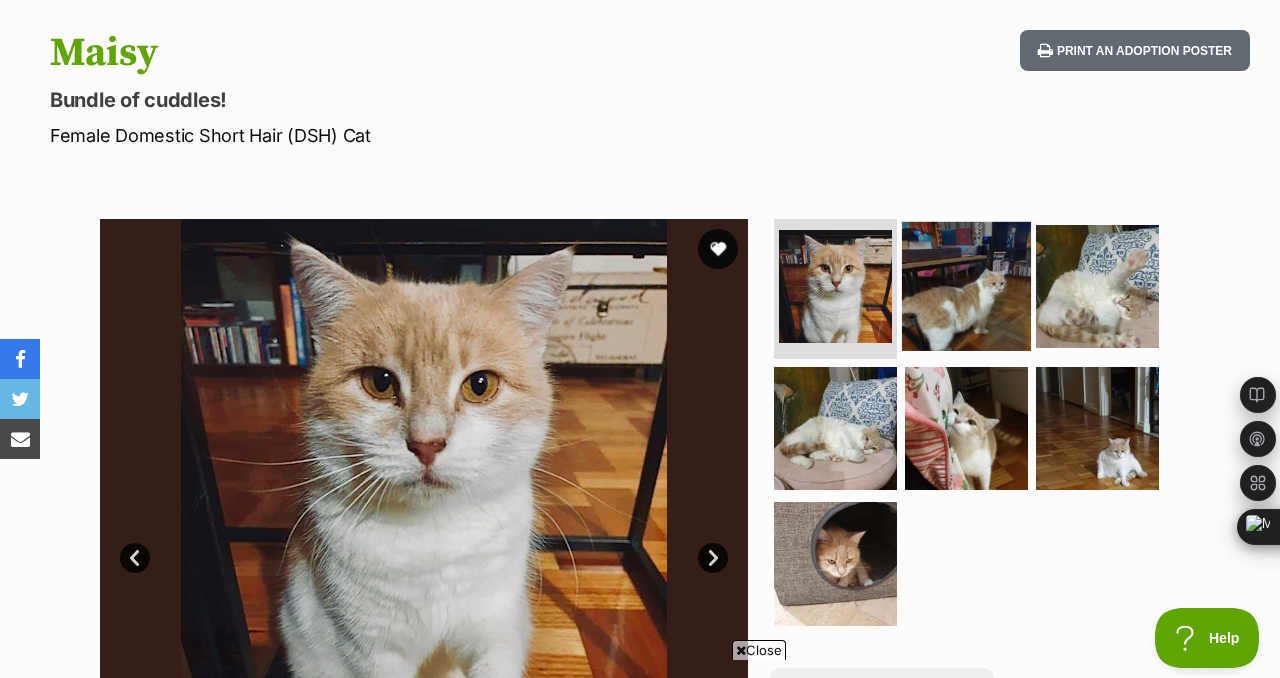 click at bounding box center [966, 286] 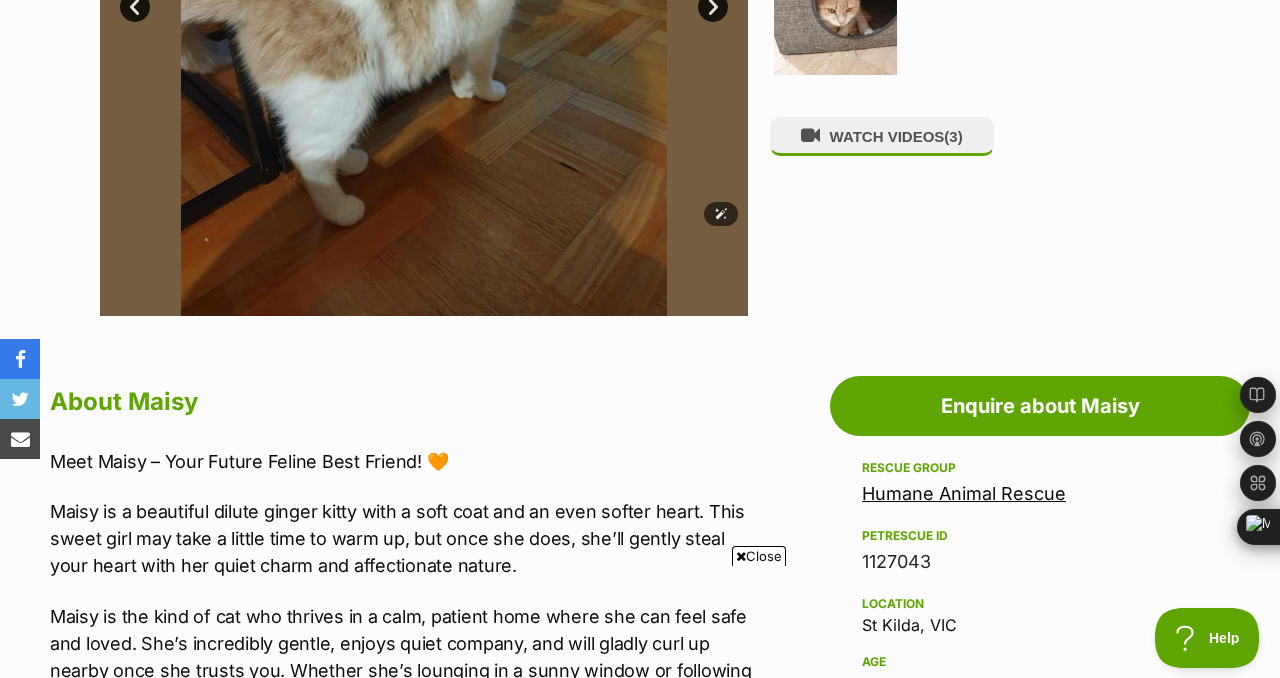 scroll, scrollTop: 847, scrollLeft: 0, axis: vertical 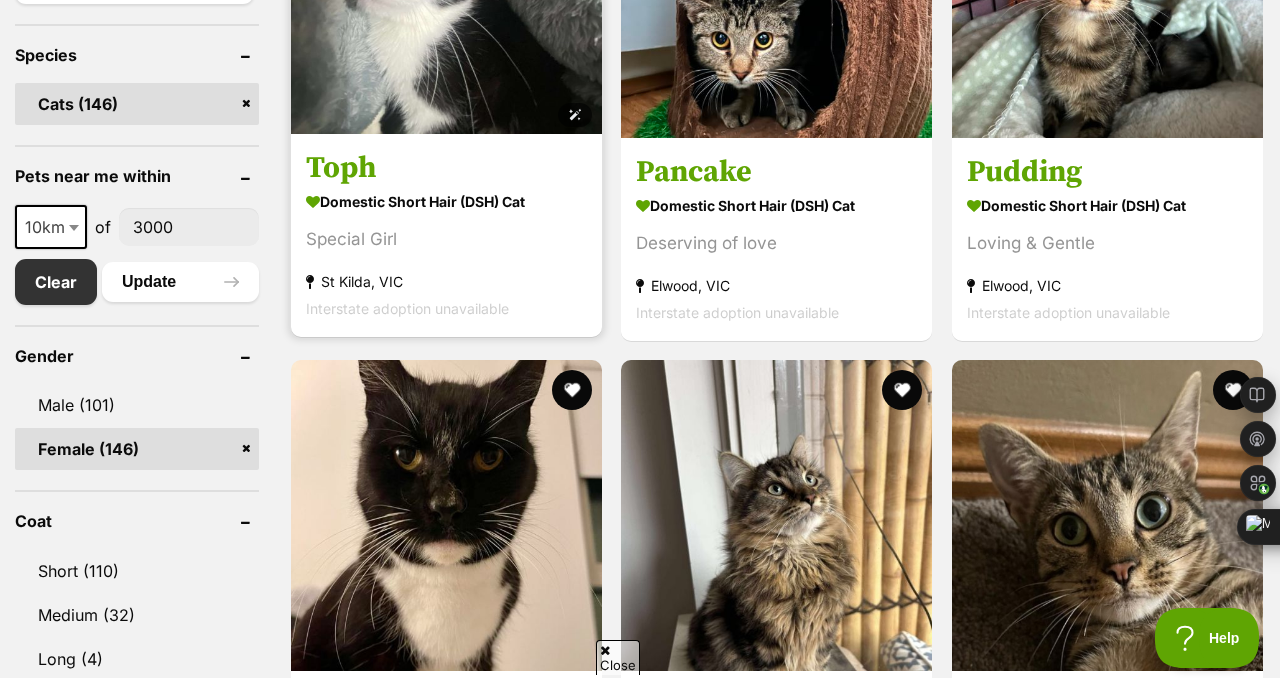 click at bounding box center [446, -22] 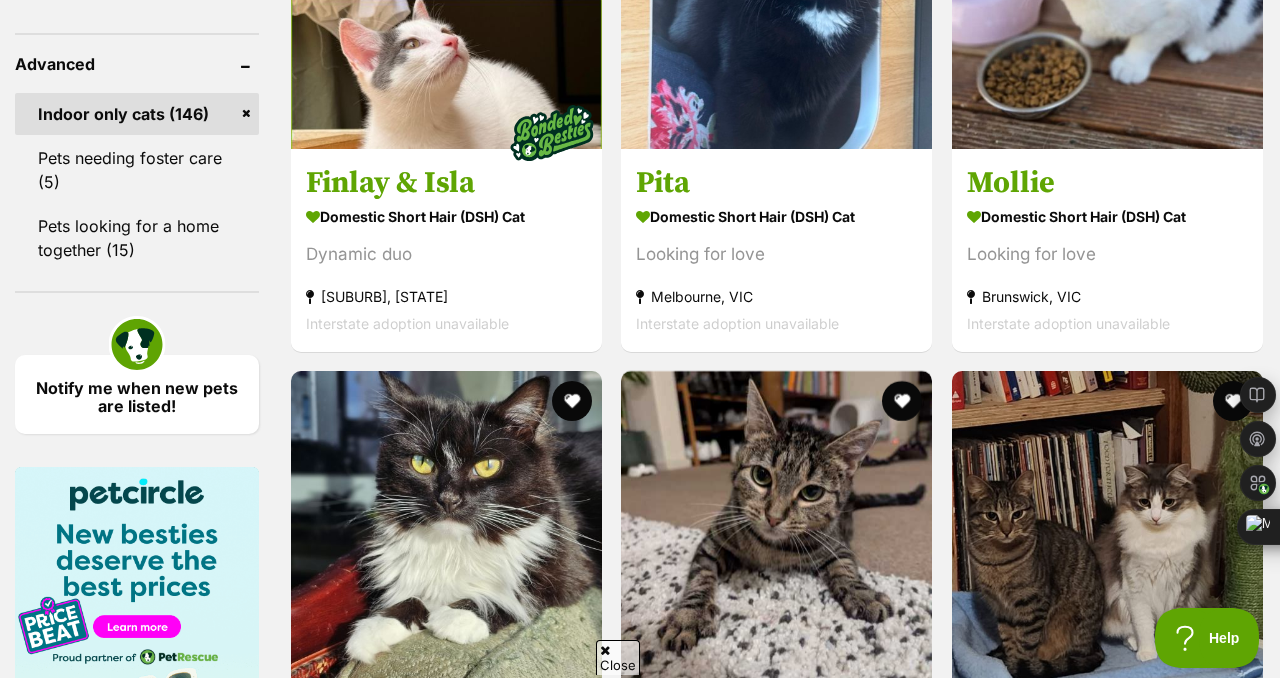 scroll, scrollTop: 2238, scrollLeft: 0, axis: vertical 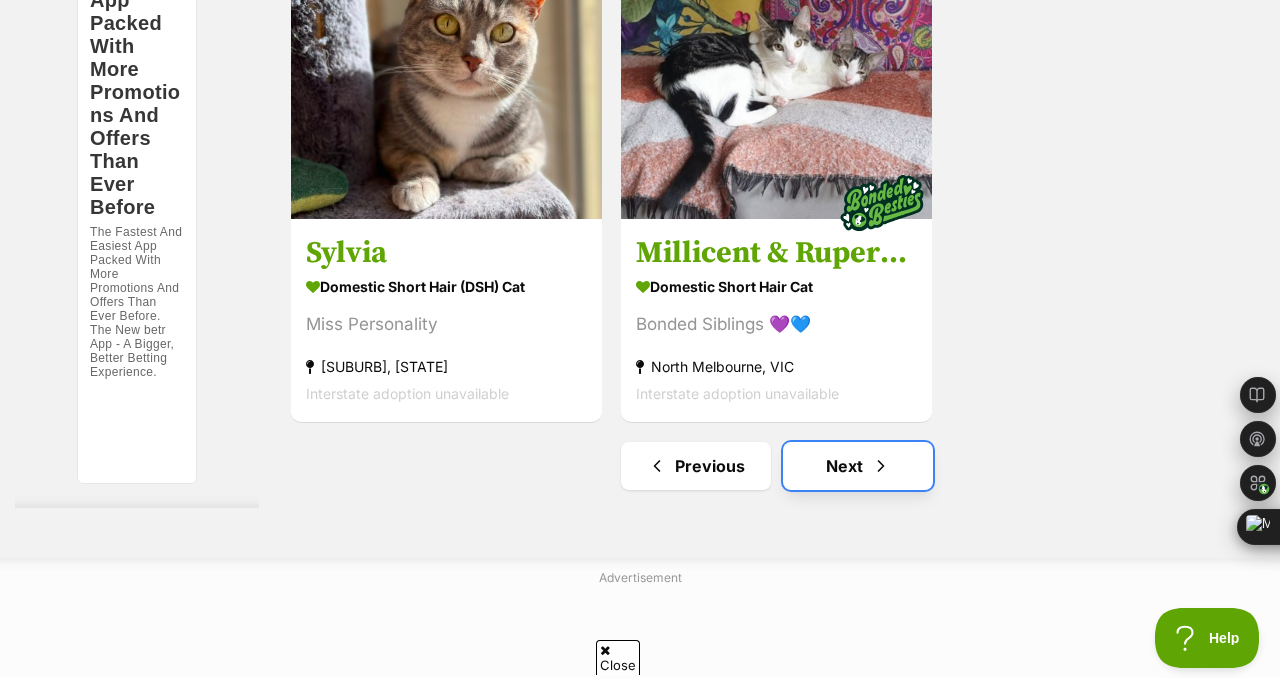 click on "Next" at bounding box center (858, 466) 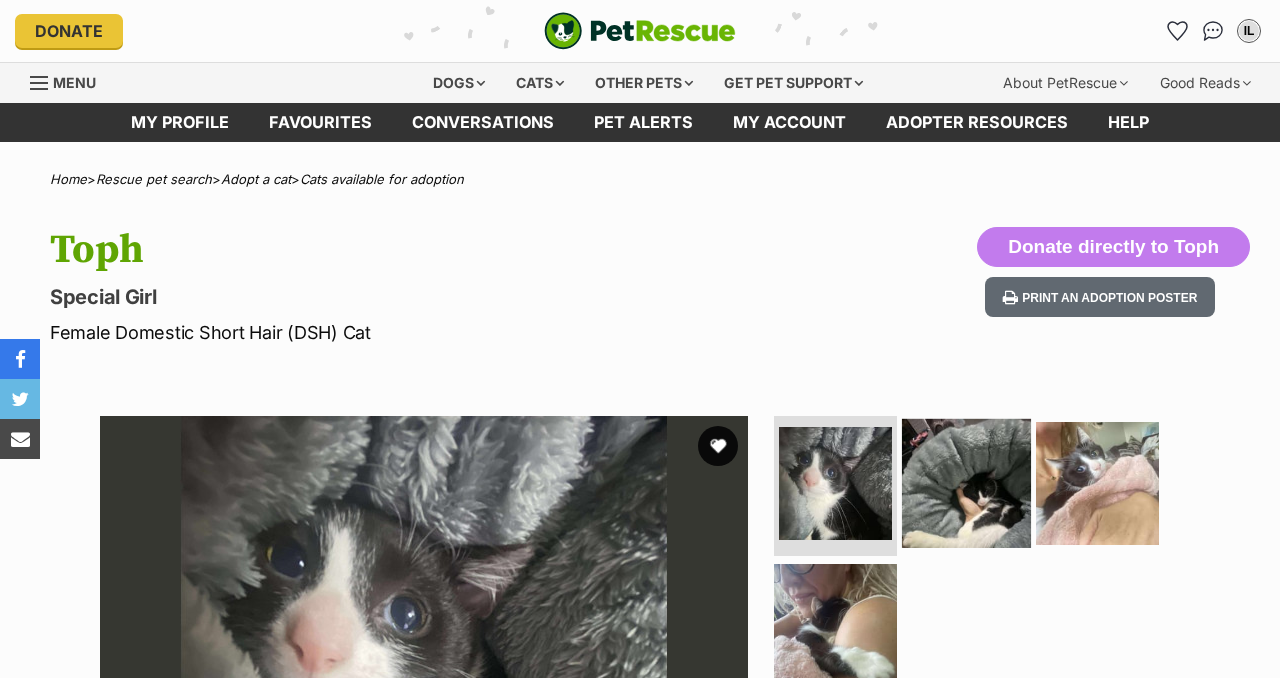 scroll, scrollTop: 0, scrollLeft: 0, axis: both 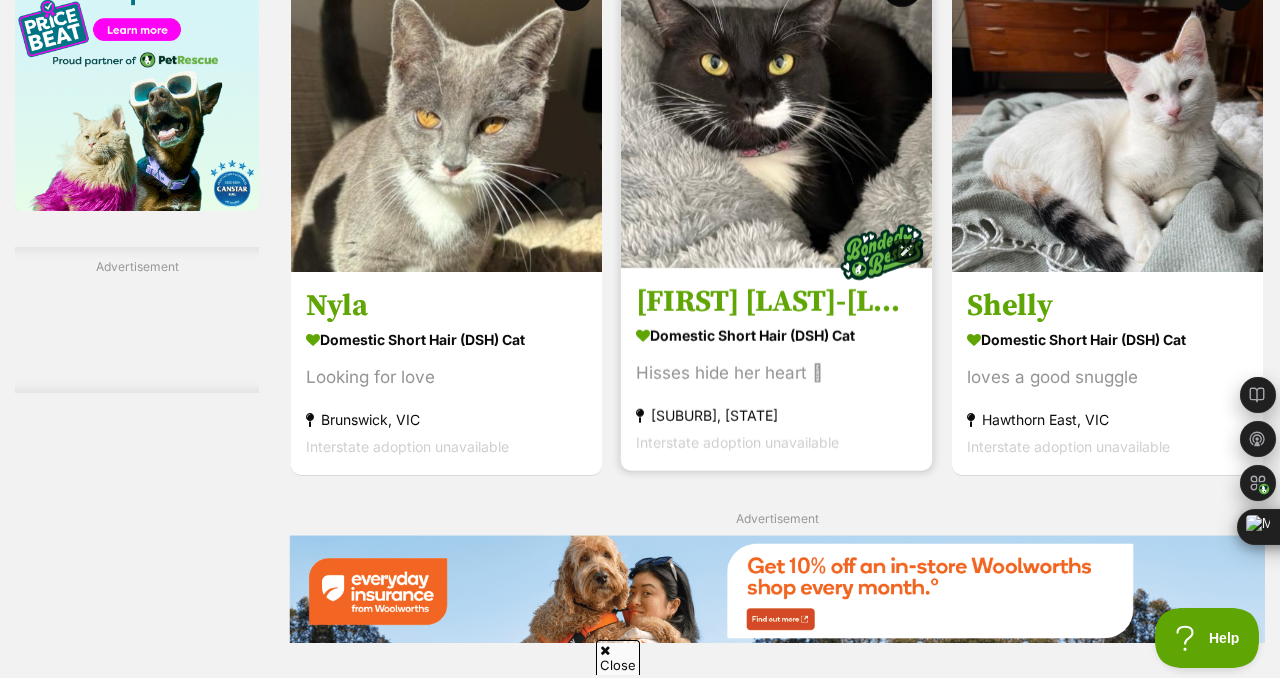 click at bounding box center [776, 112] 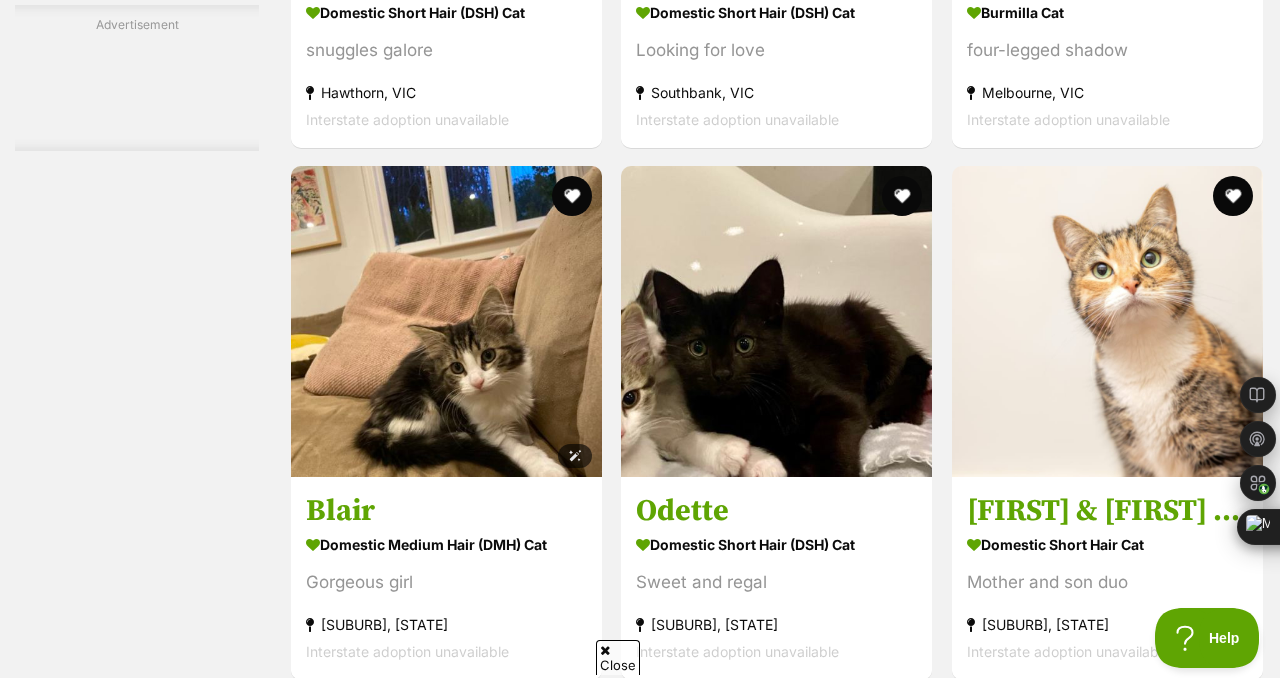 scroll, scrollTop: 3771, scrollLeft: 0, axis: vertical 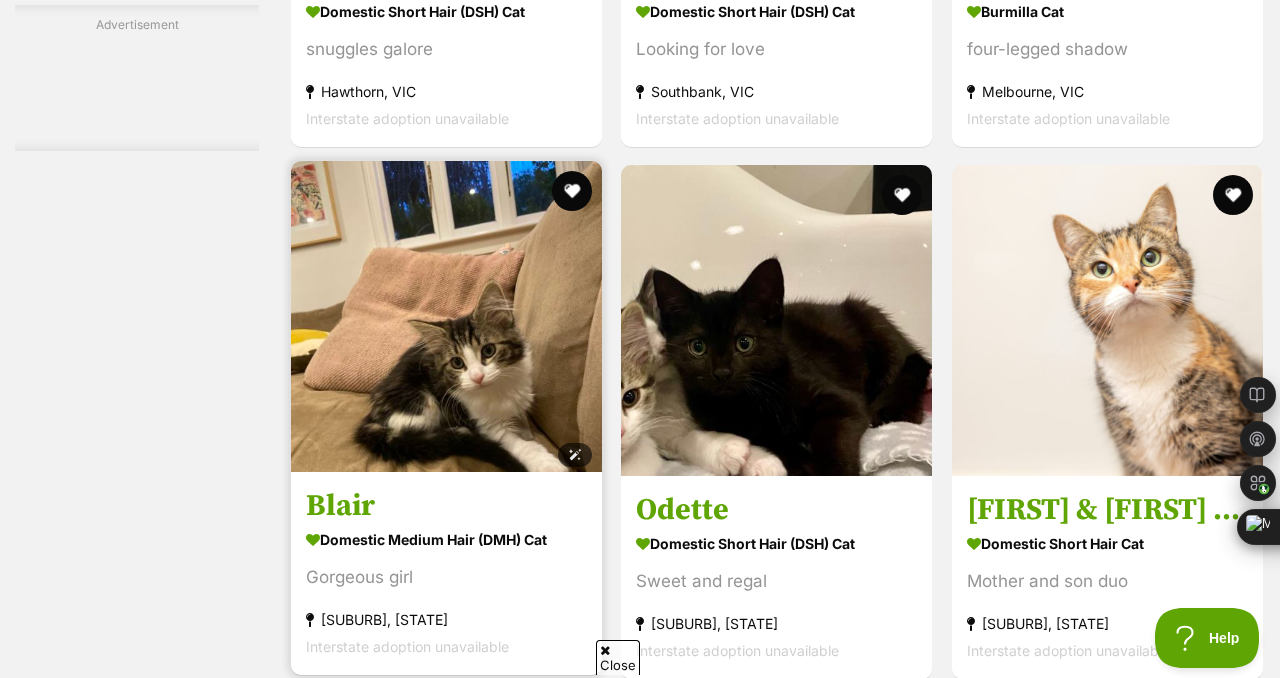 click at bounding box center (446, 316) 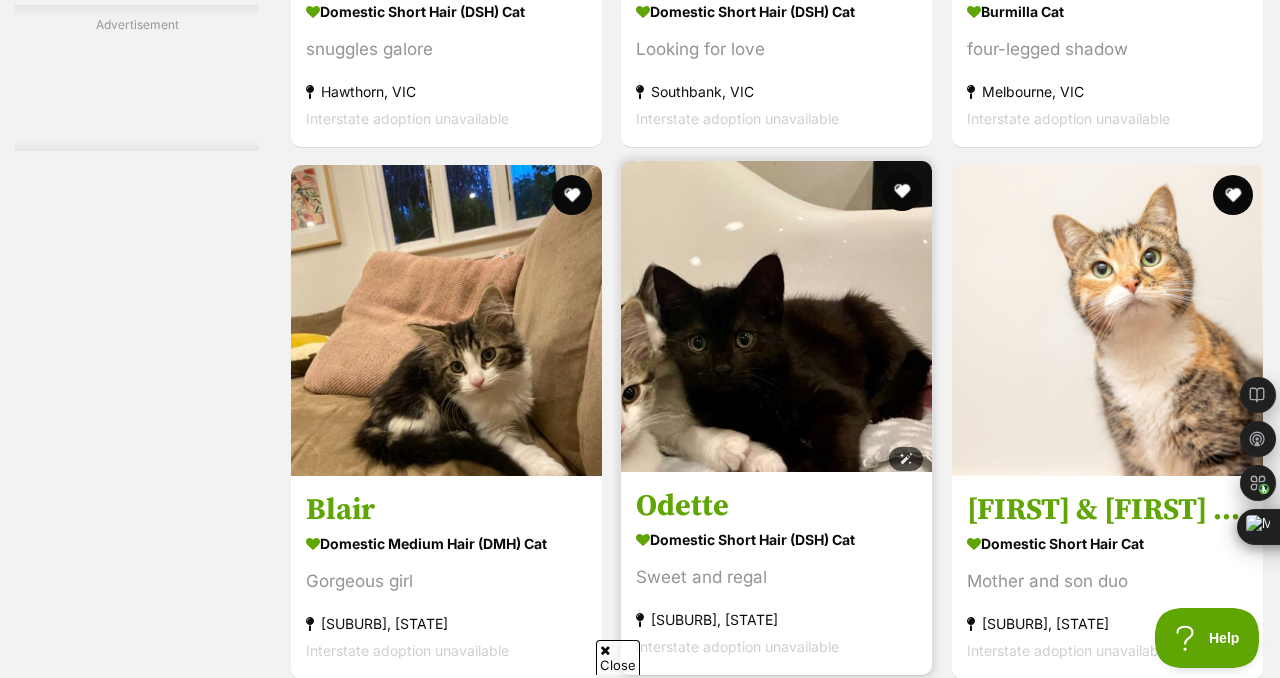 click at bounding box center (776, 316) 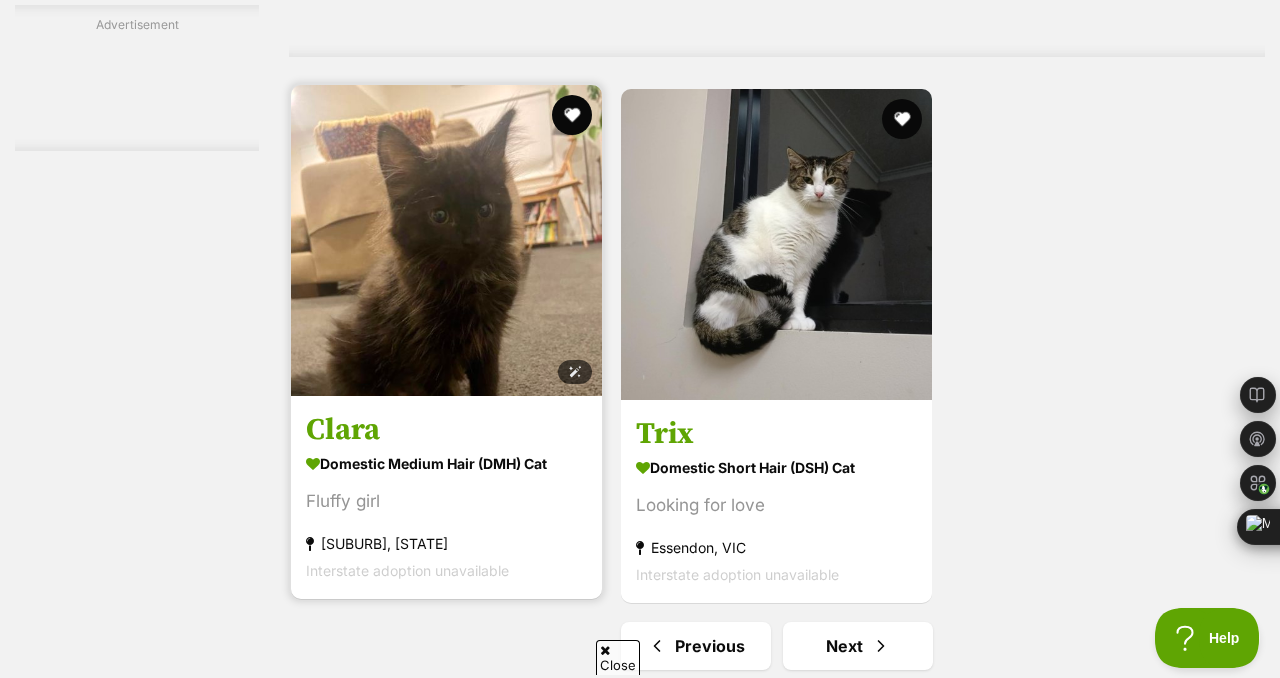 scroll, scrollTop: 4582, scrollLeft: 0, axis: vertical 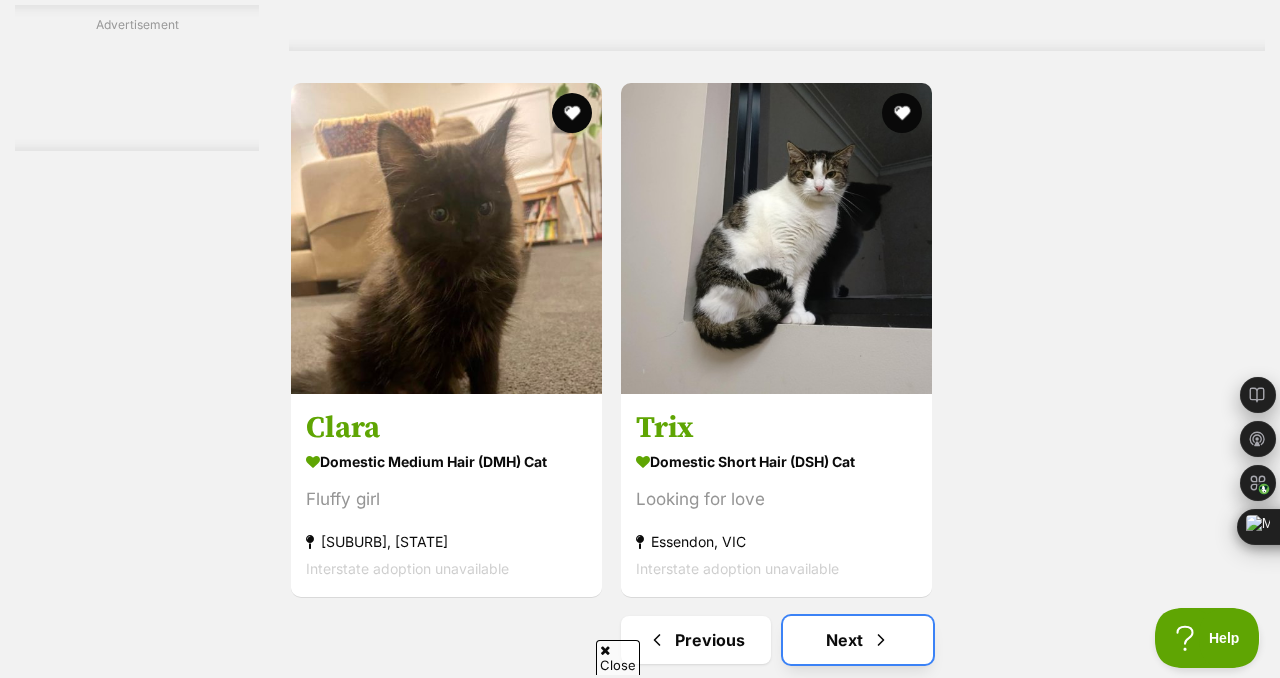 click on "Next" at bounding box center [858, 640] 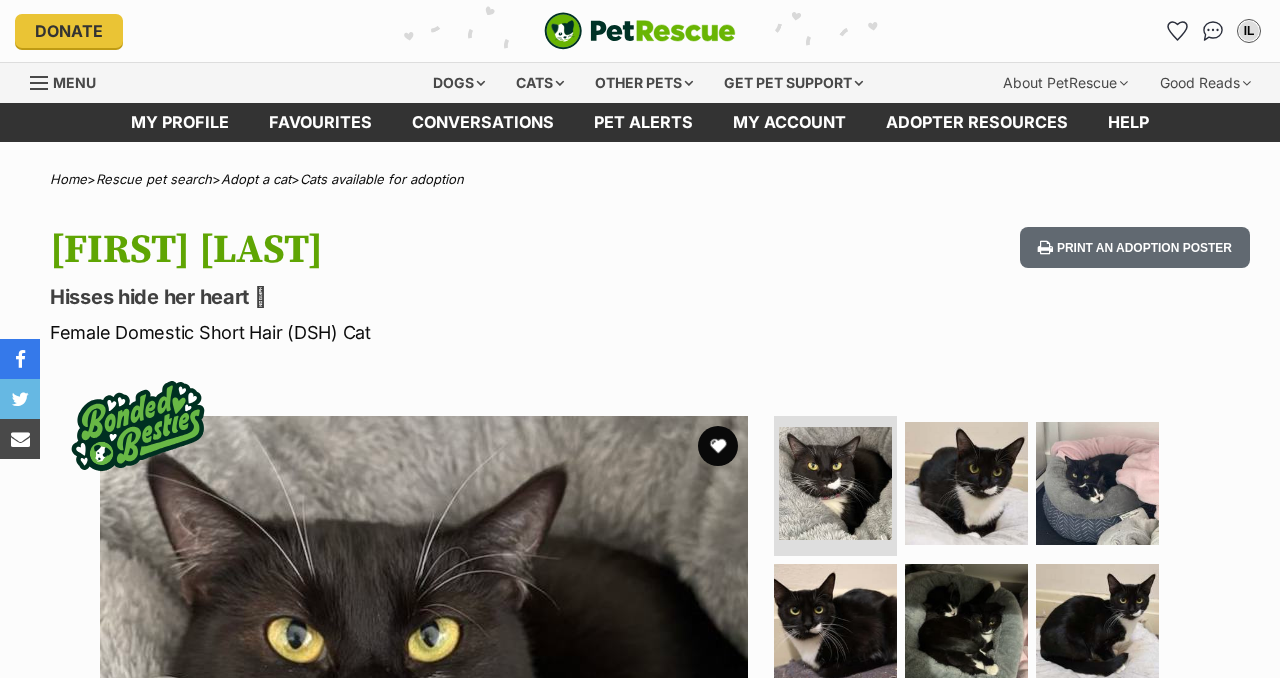 scroll, scrollTop: 512, scrollLeft: 0, axis: vertical 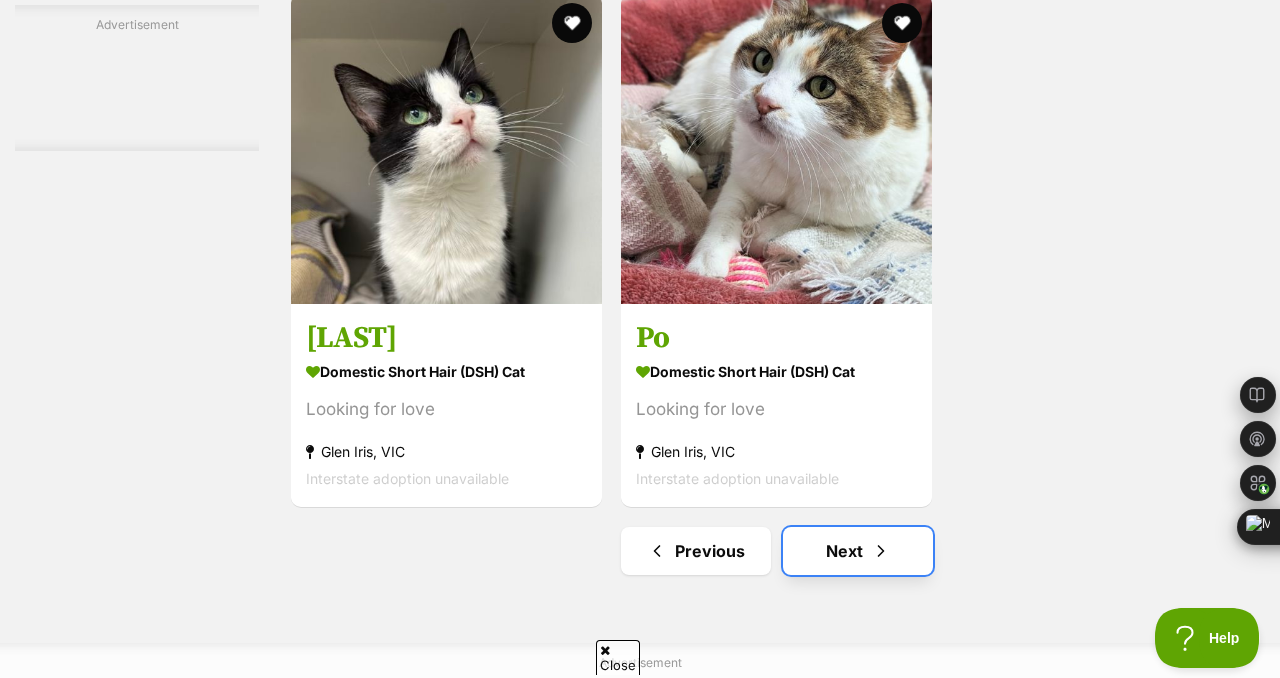 click on "Next" at bounding box center (858, 551) 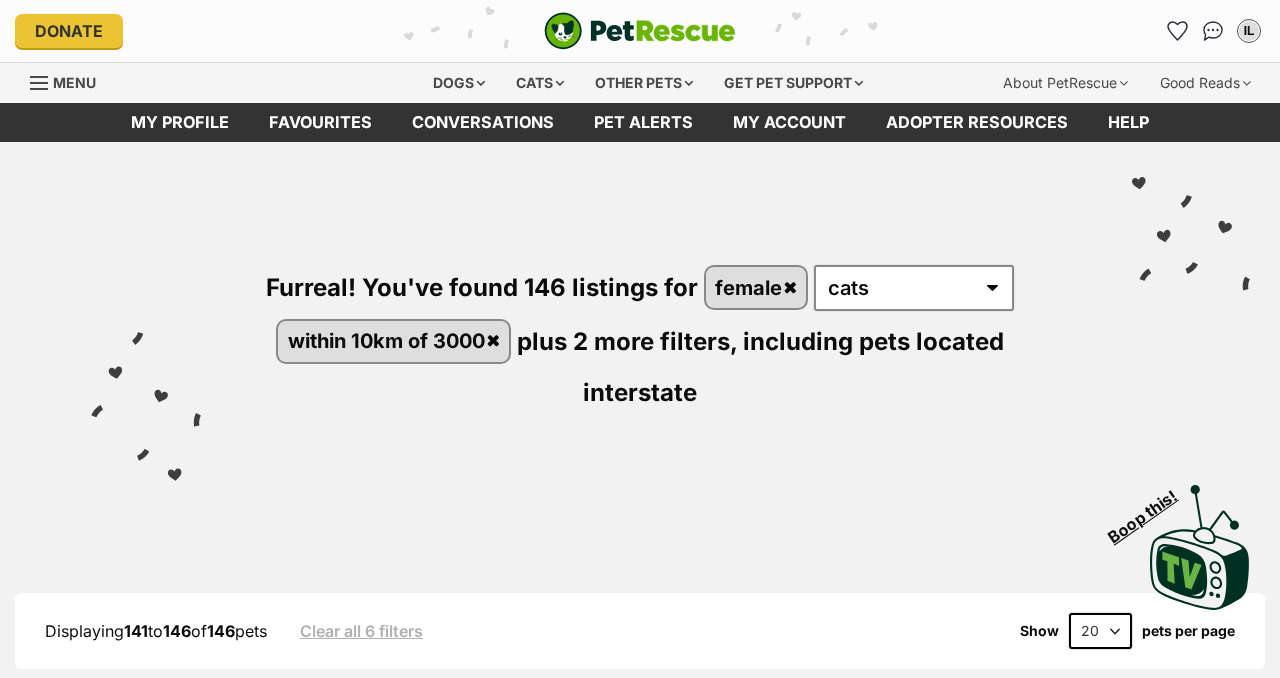 scroll, scrollTop: 0, scrollLeft: 0, axis: both 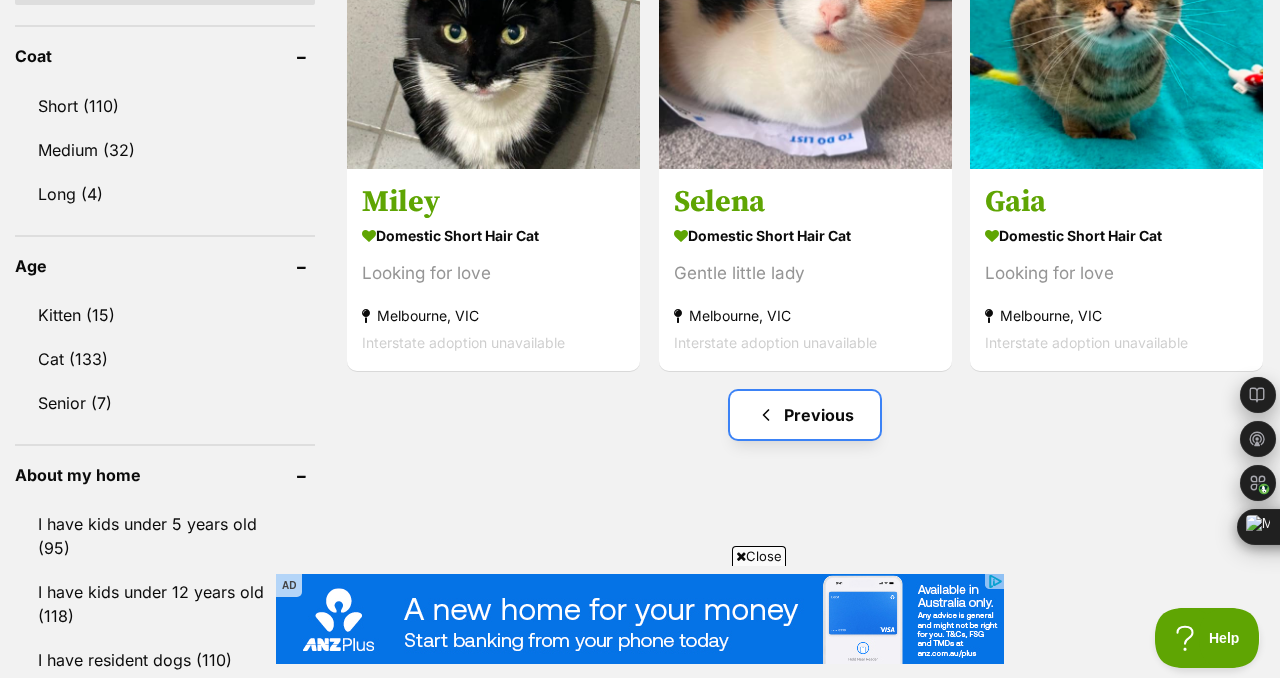 click on "Previous" at bounding box center [805, 415] 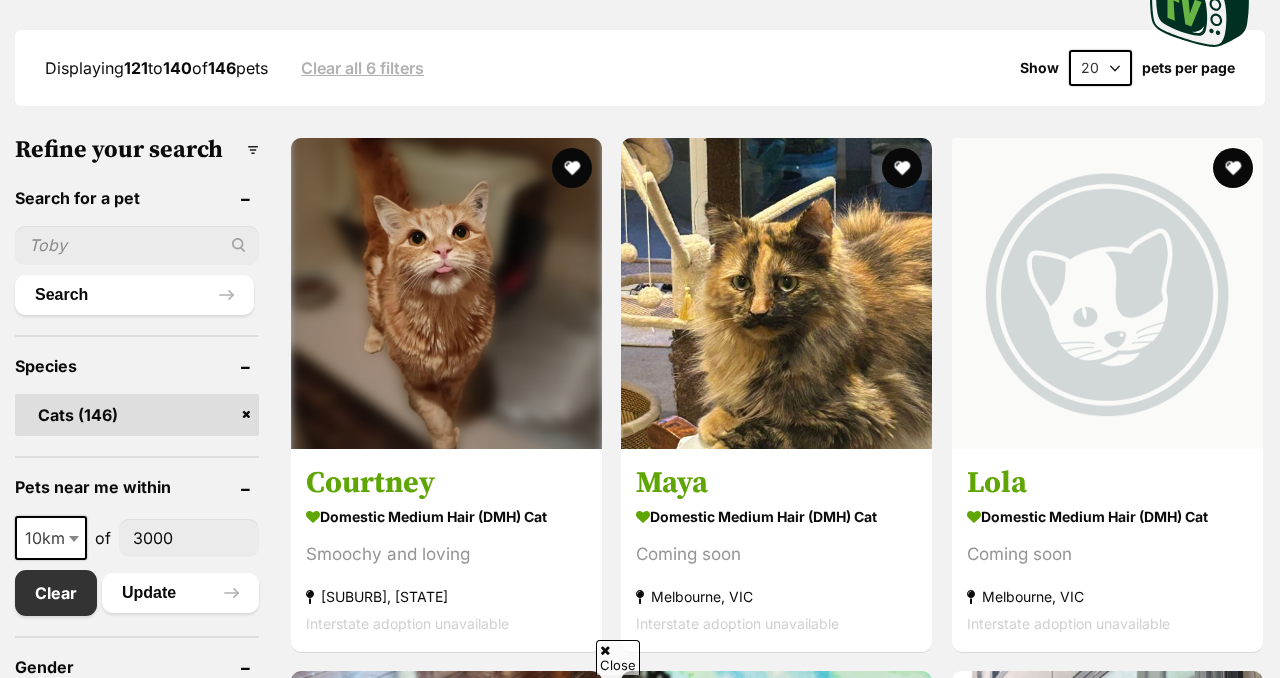 scroll, scrollTop: 1325, scrollLeft: 0, axis: vertical 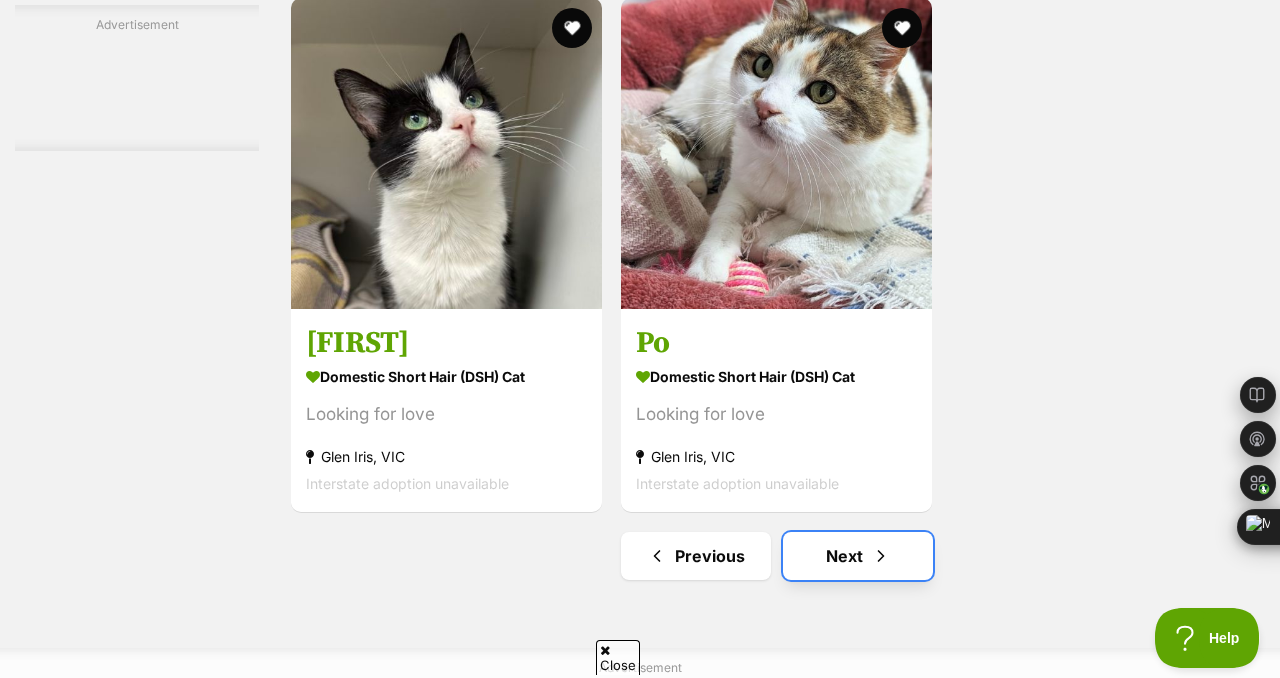 click at bounding box center (881, 556) 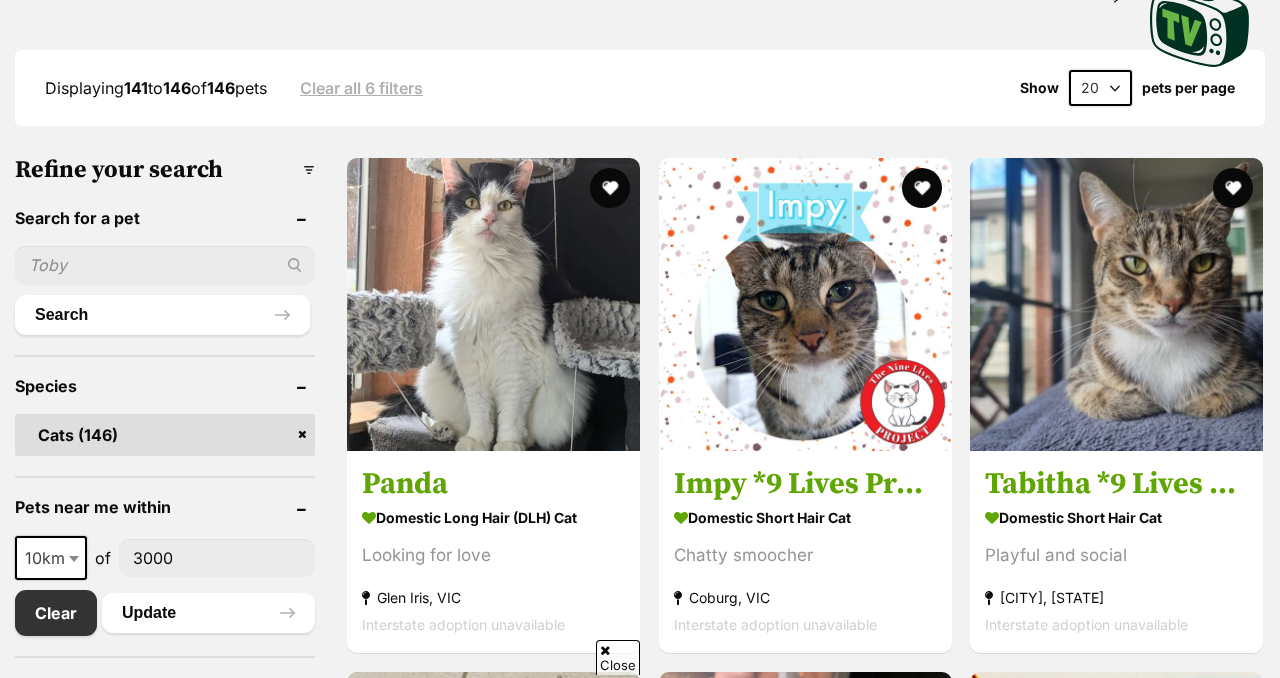 scroll, scrollTop: 543, scrollLeft: 0, axis: vertical 